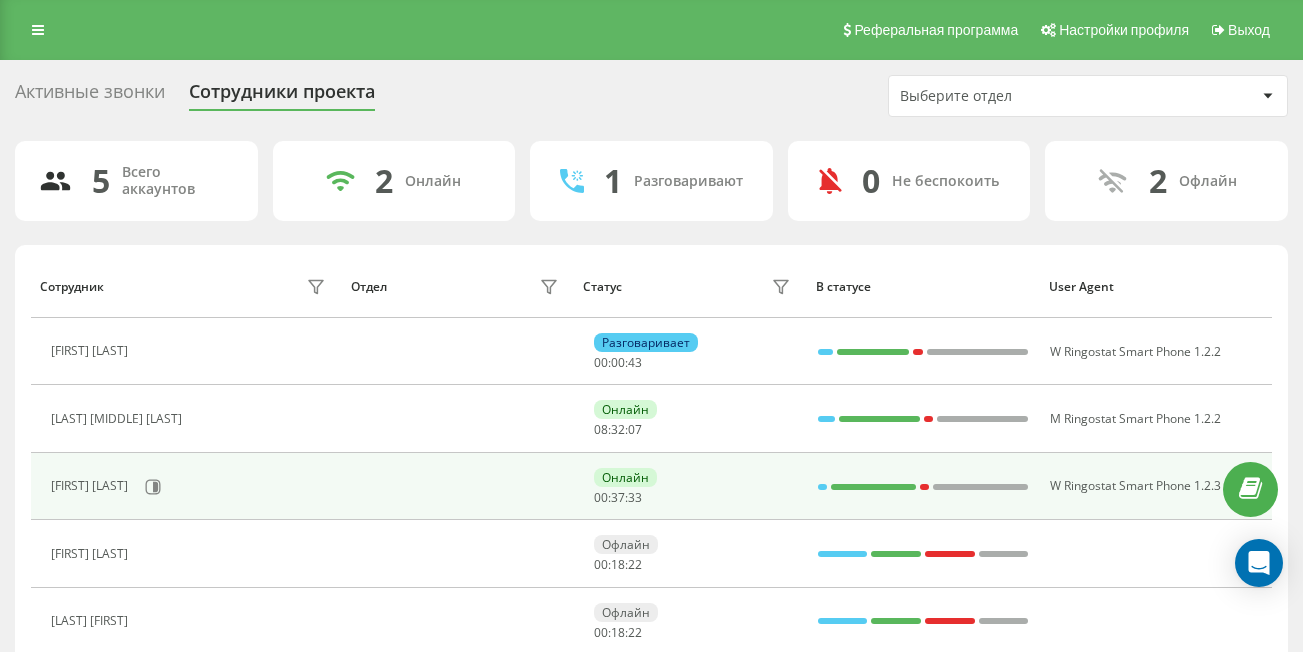 scroll, scrollTop: 0, scrollLeft: 0, axis: both 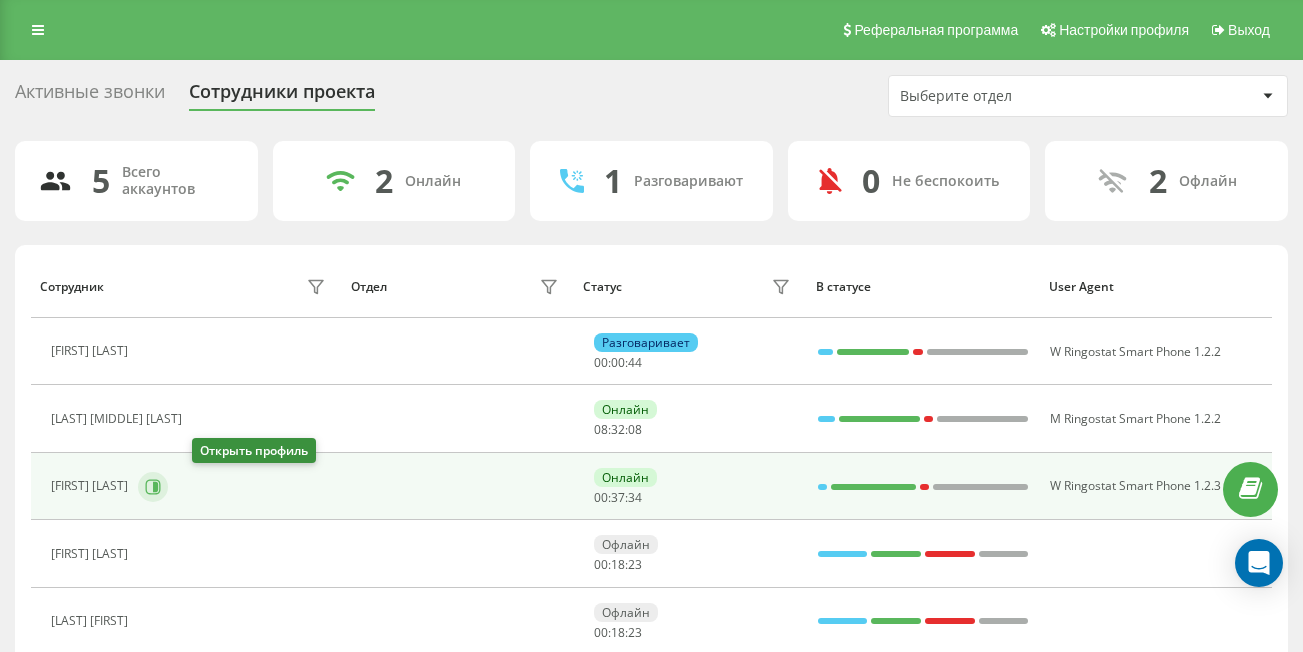click 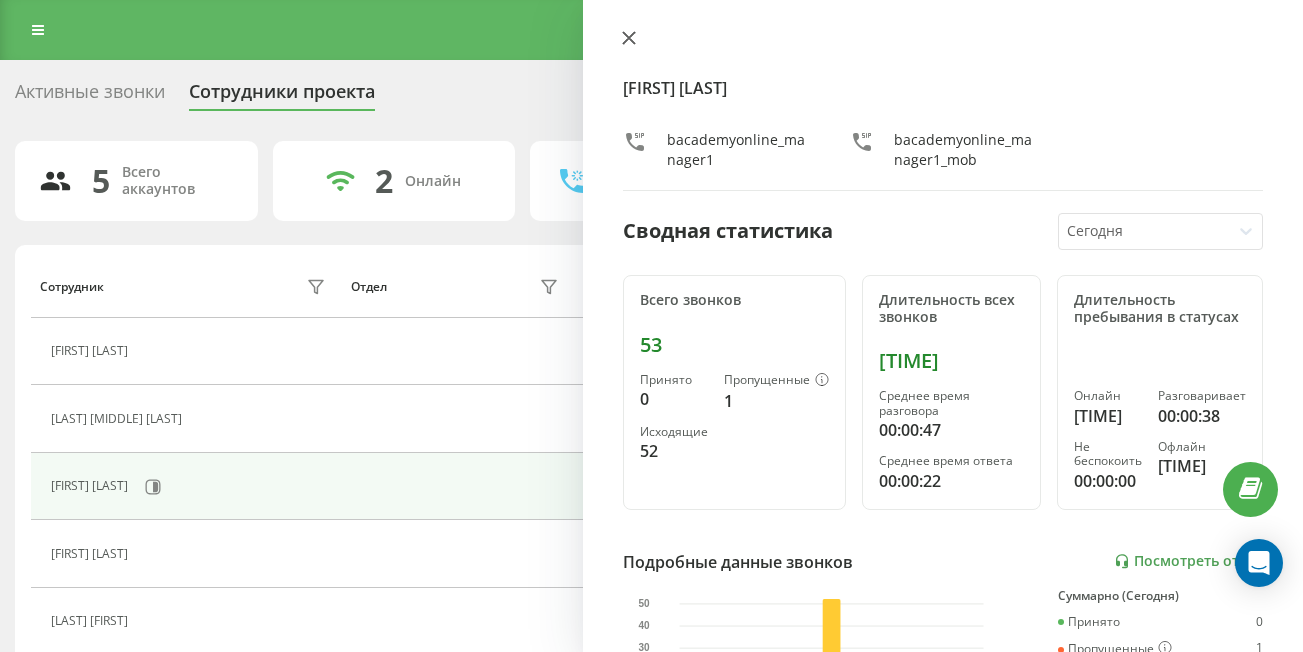 click 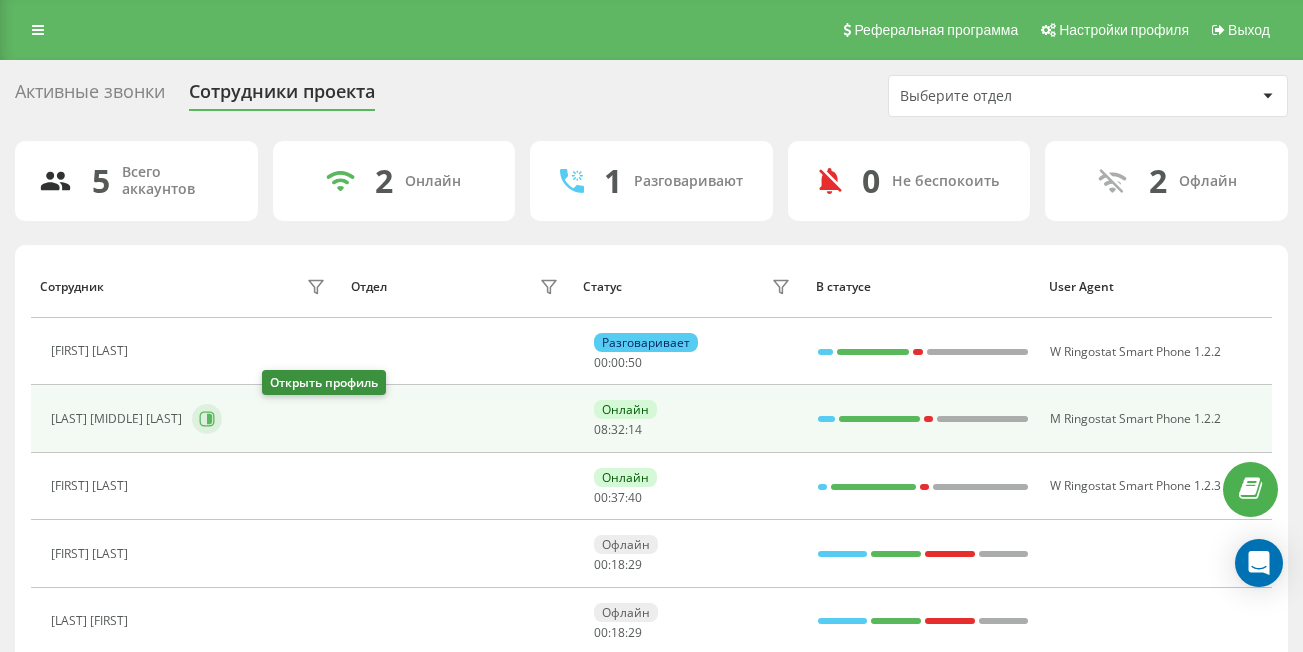 click 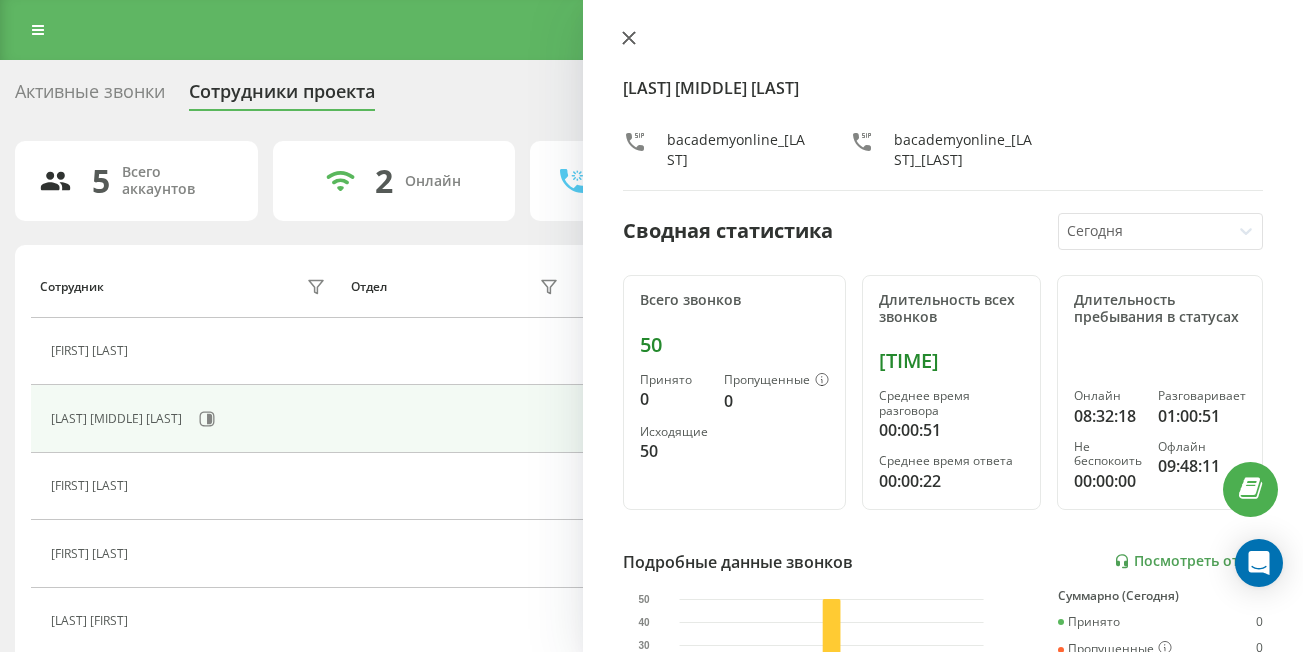 click 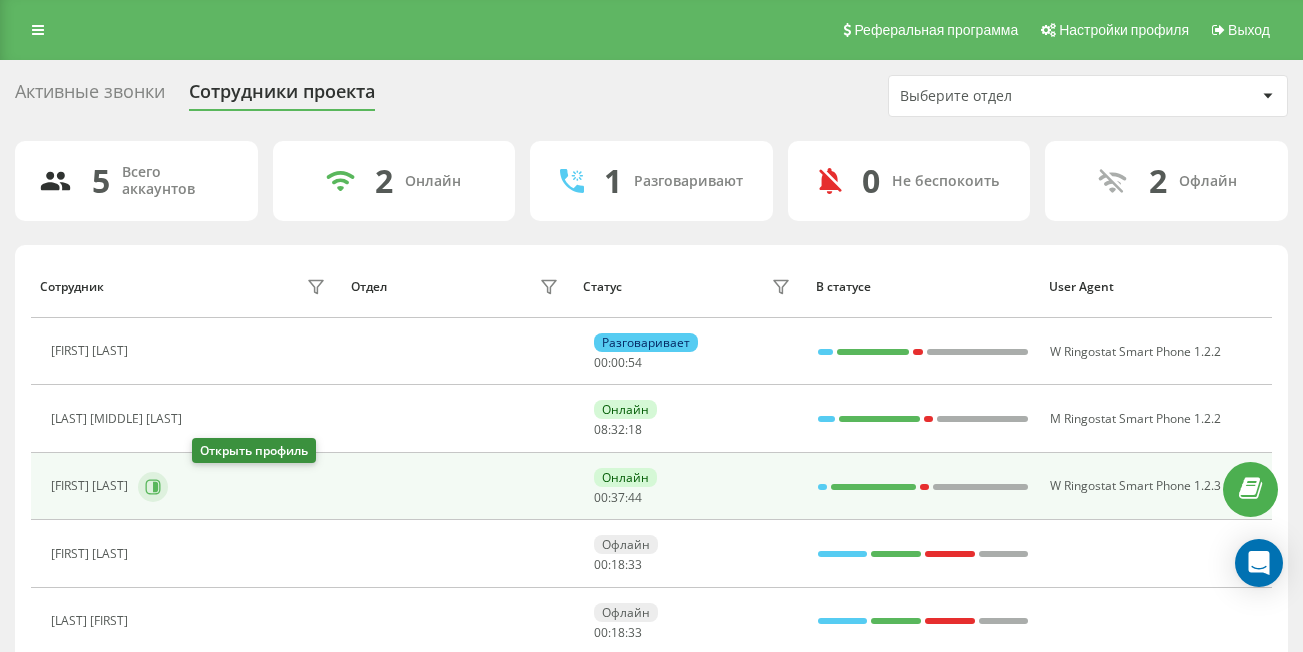 click 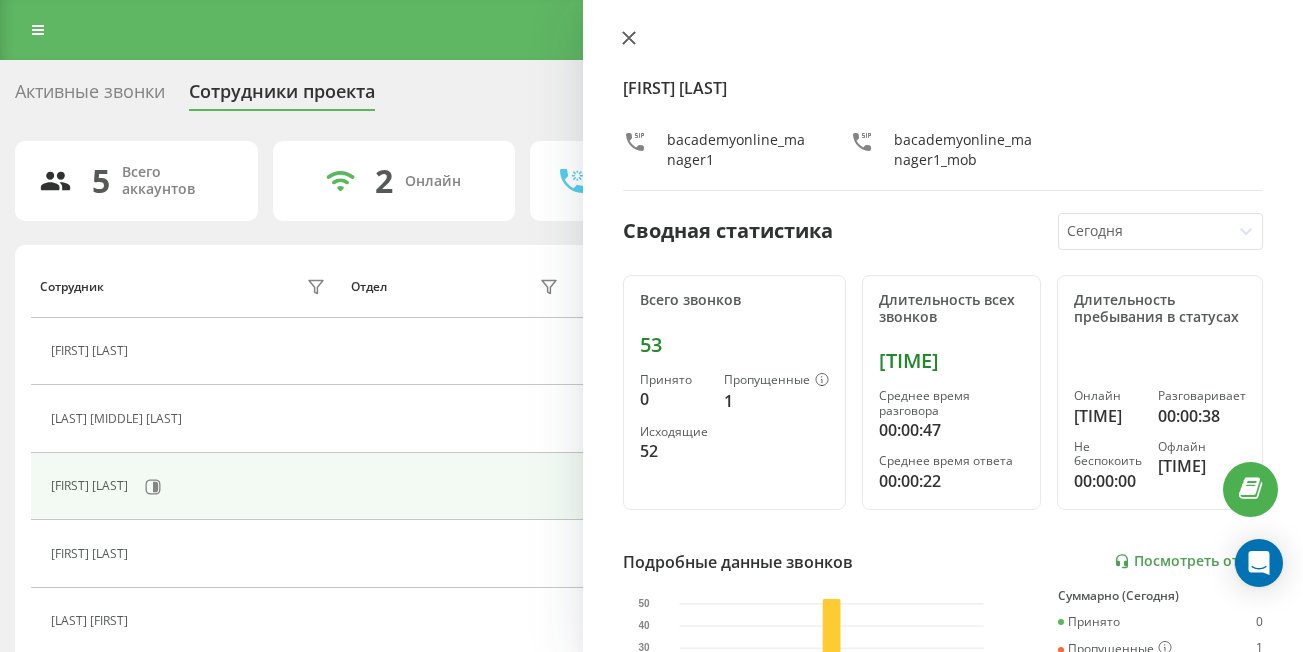 click 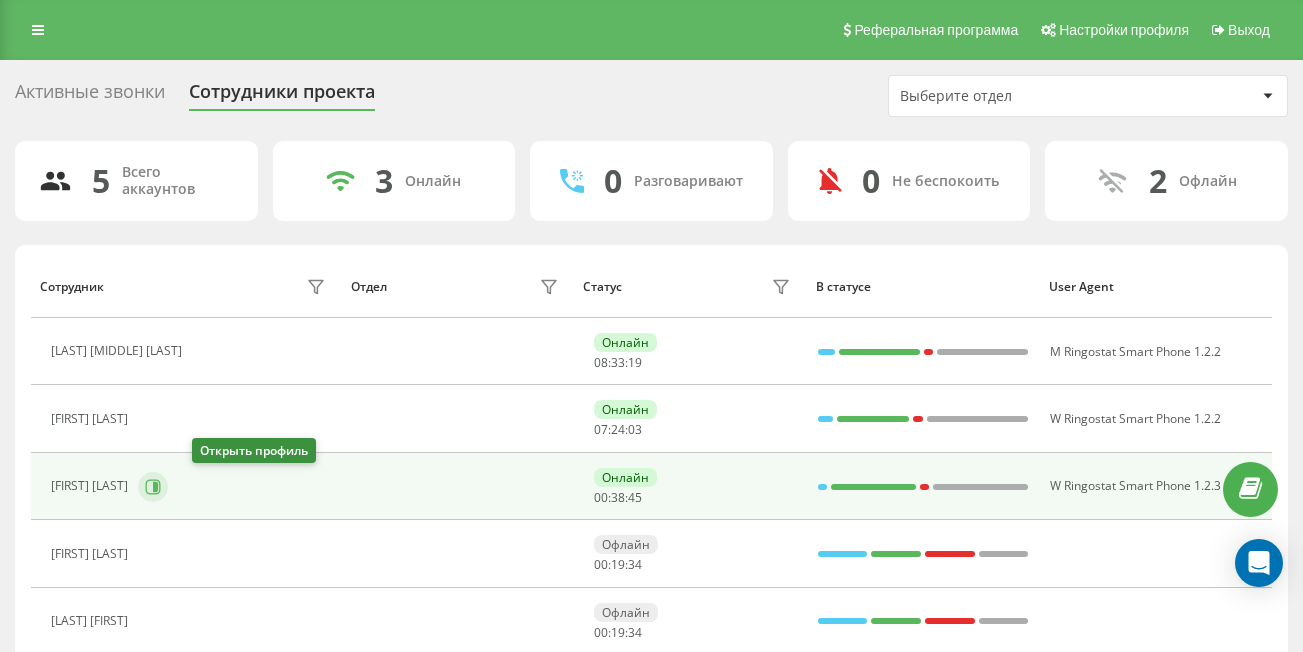 click 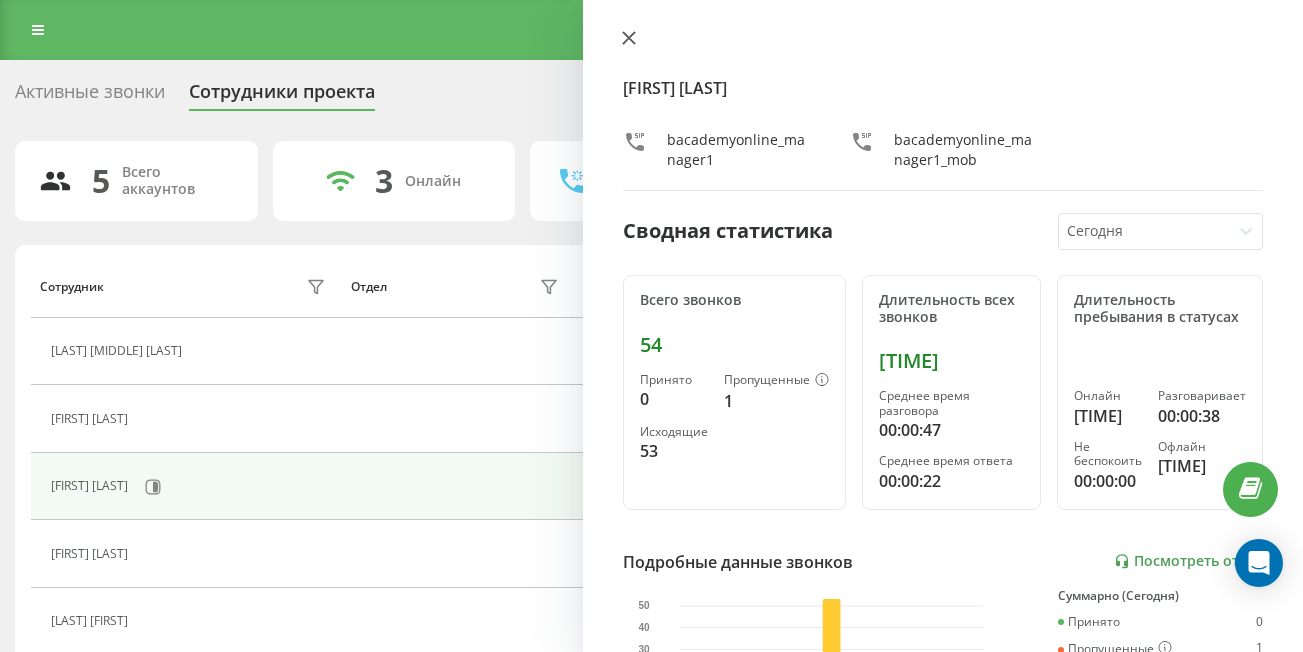 click 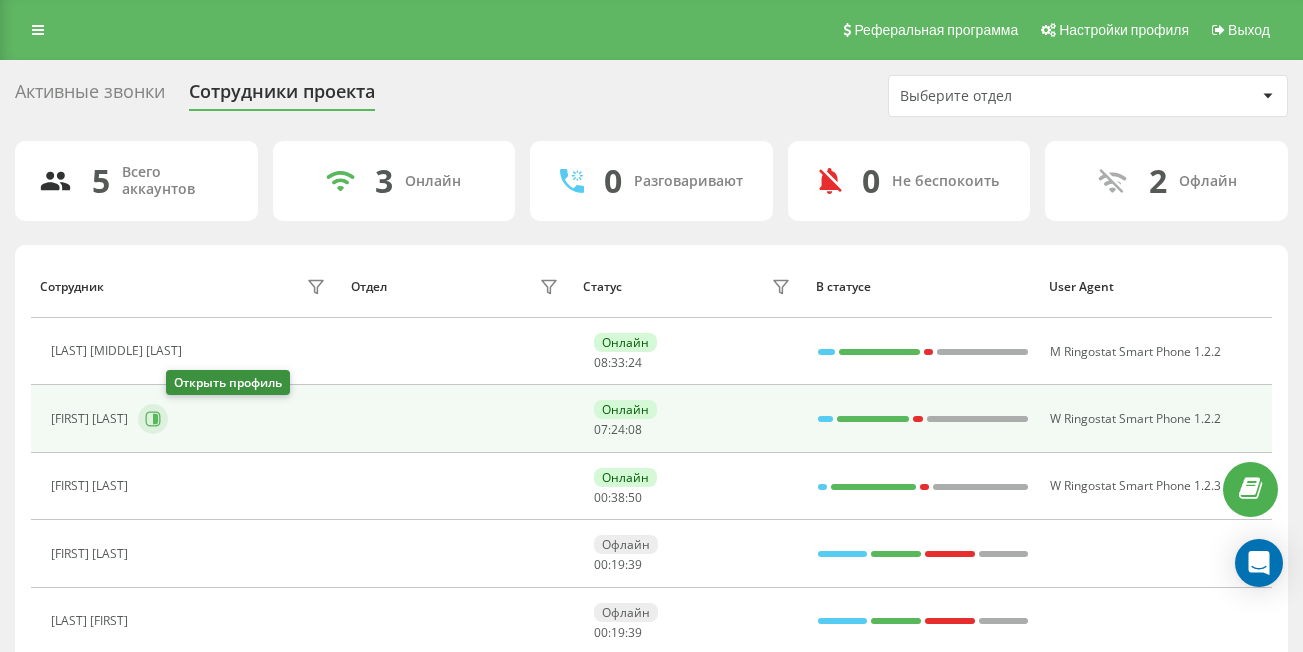 click 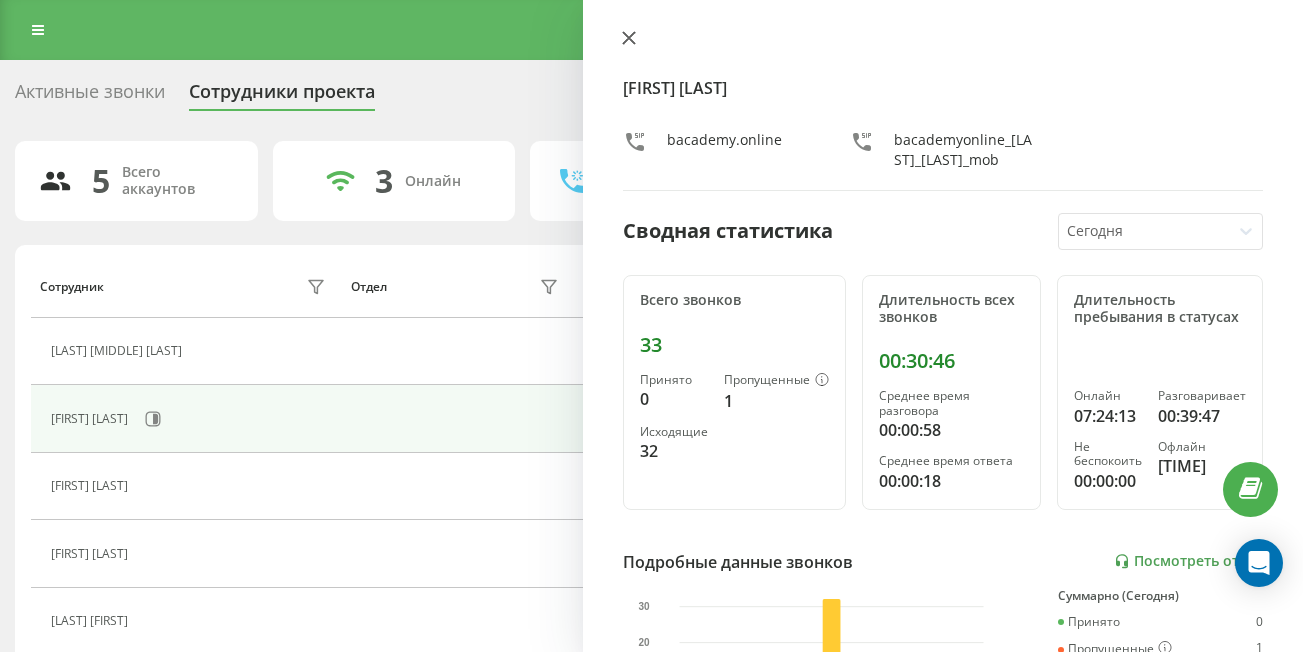 click 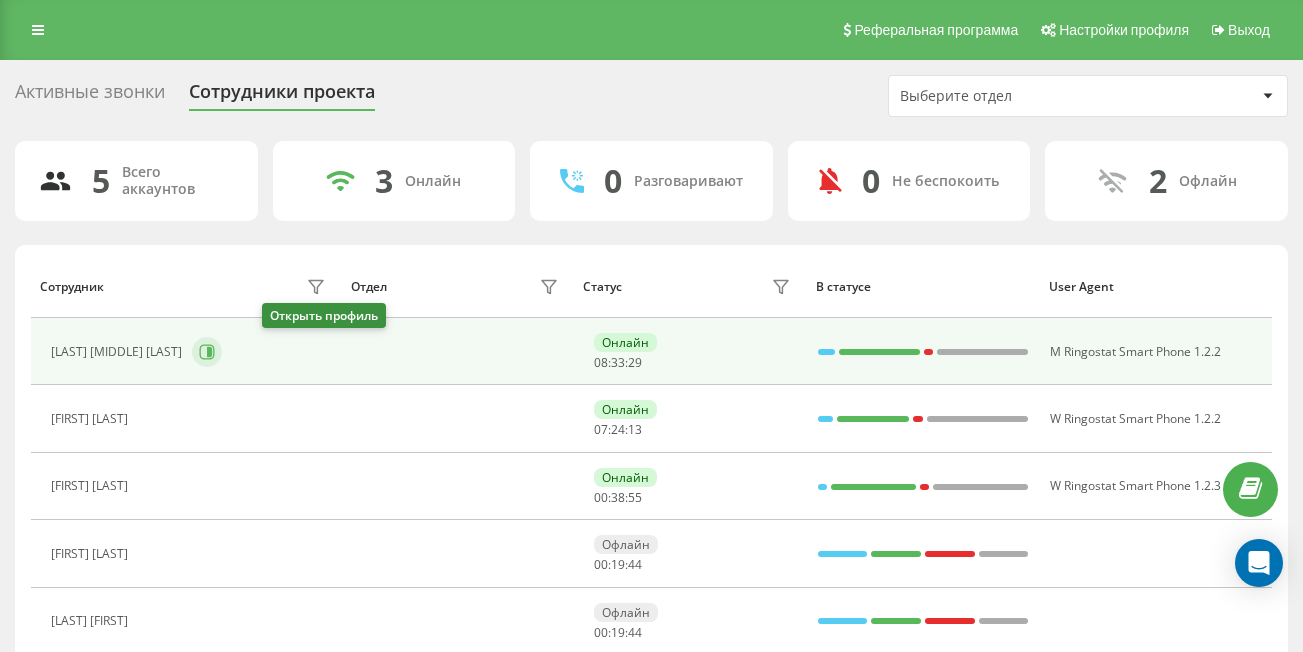 click 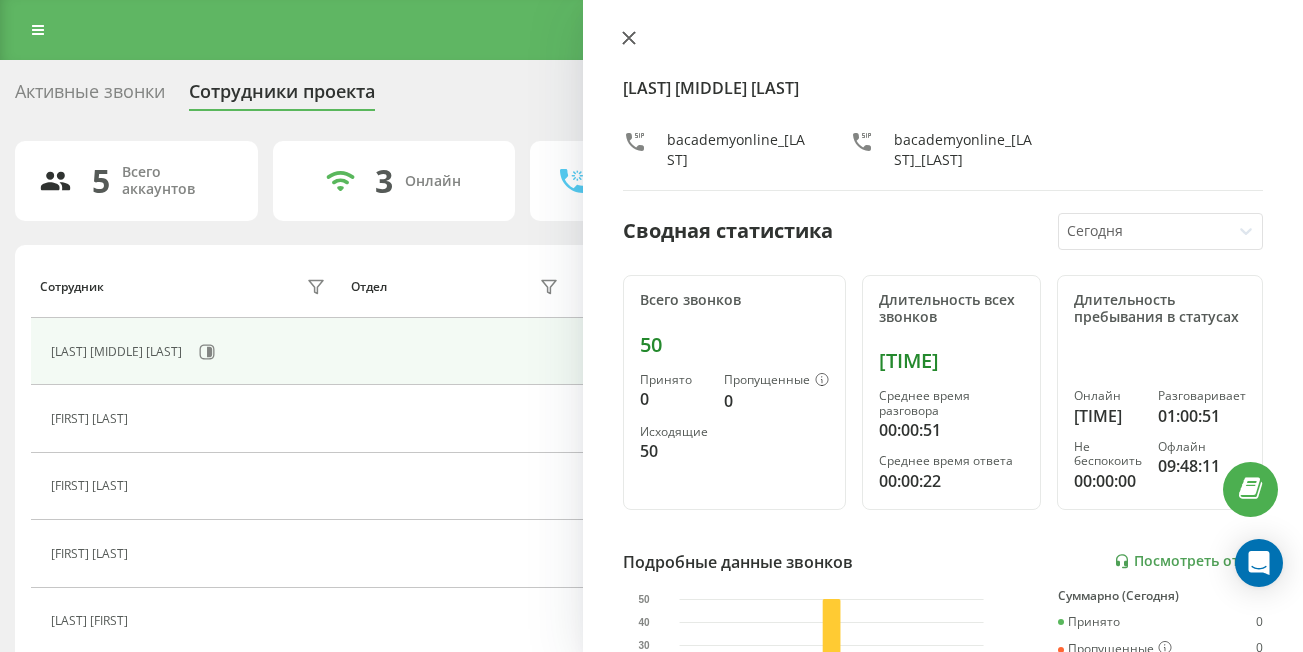 click 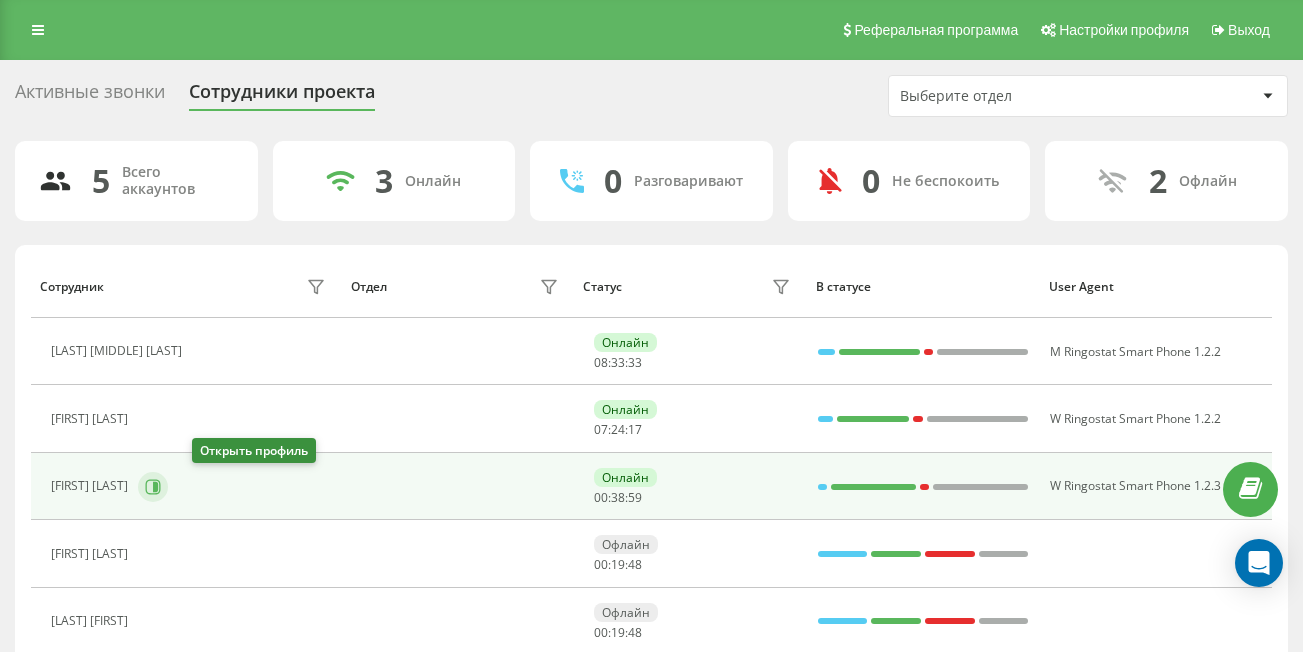 click 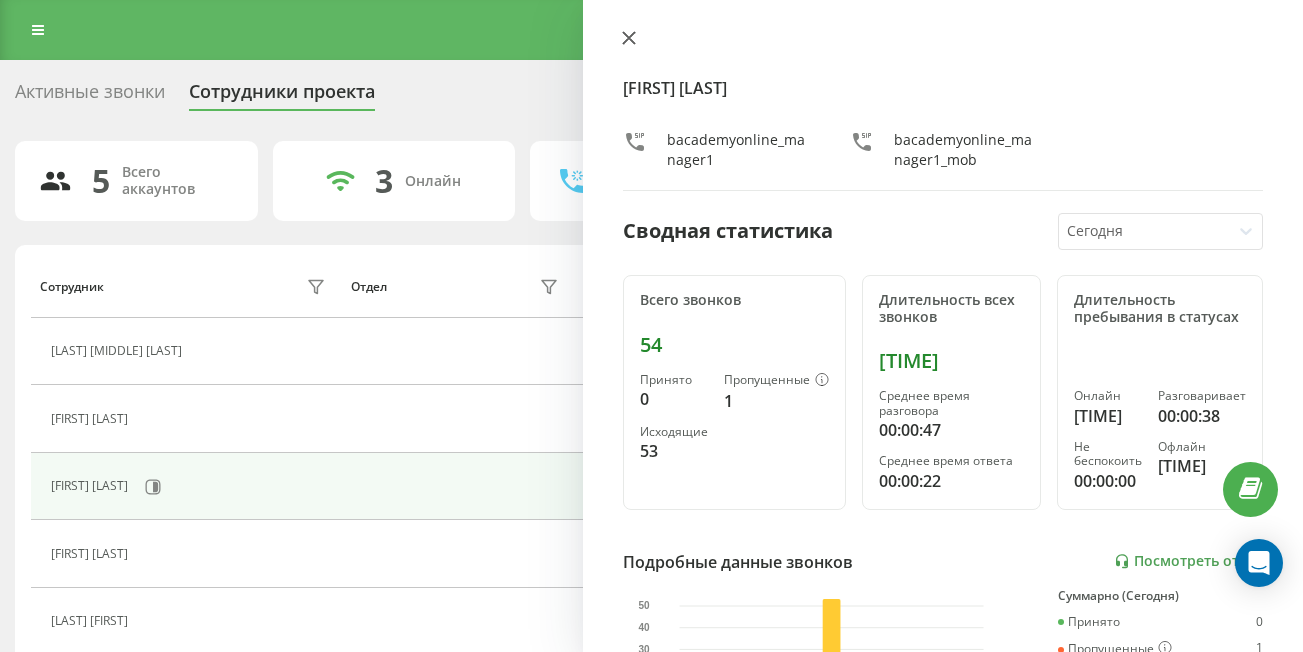 click 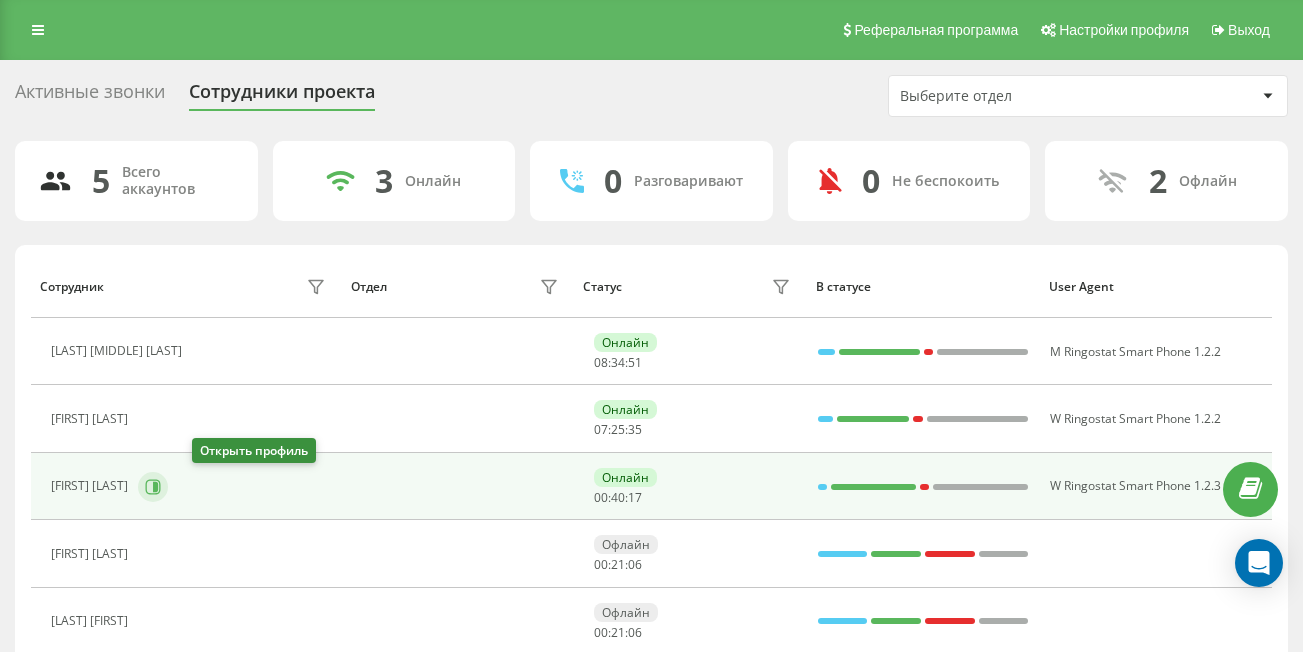 click 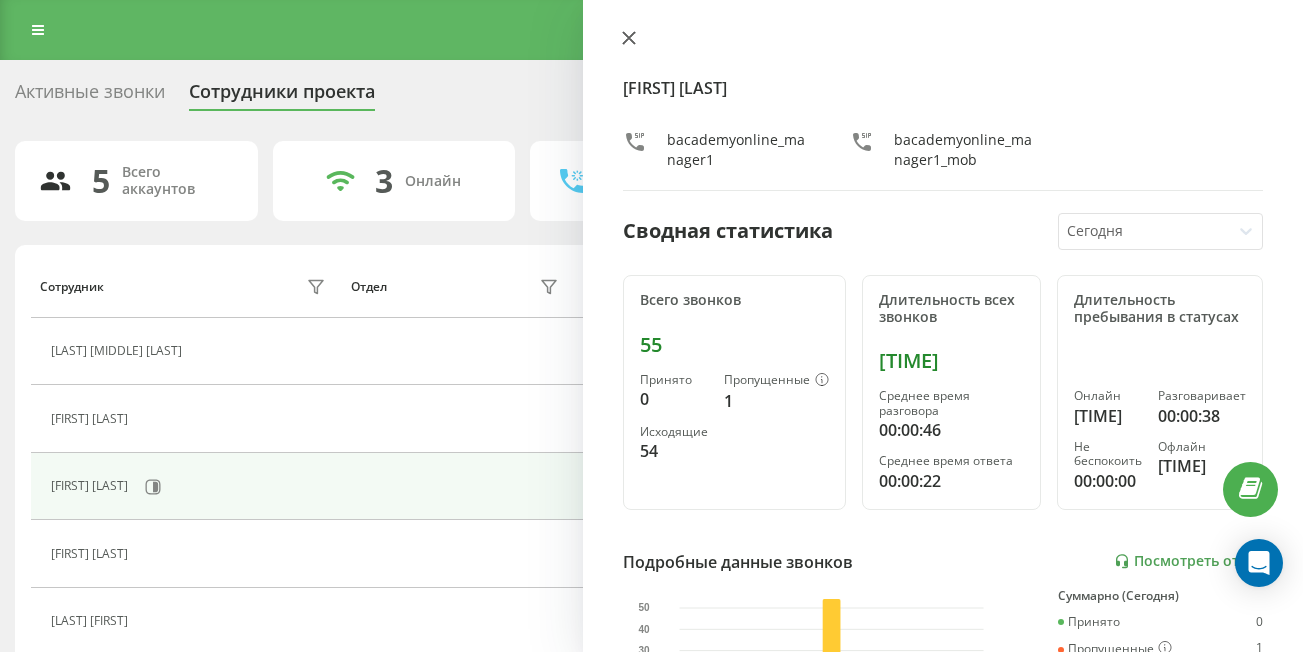 click at bounding box center (629, 39) 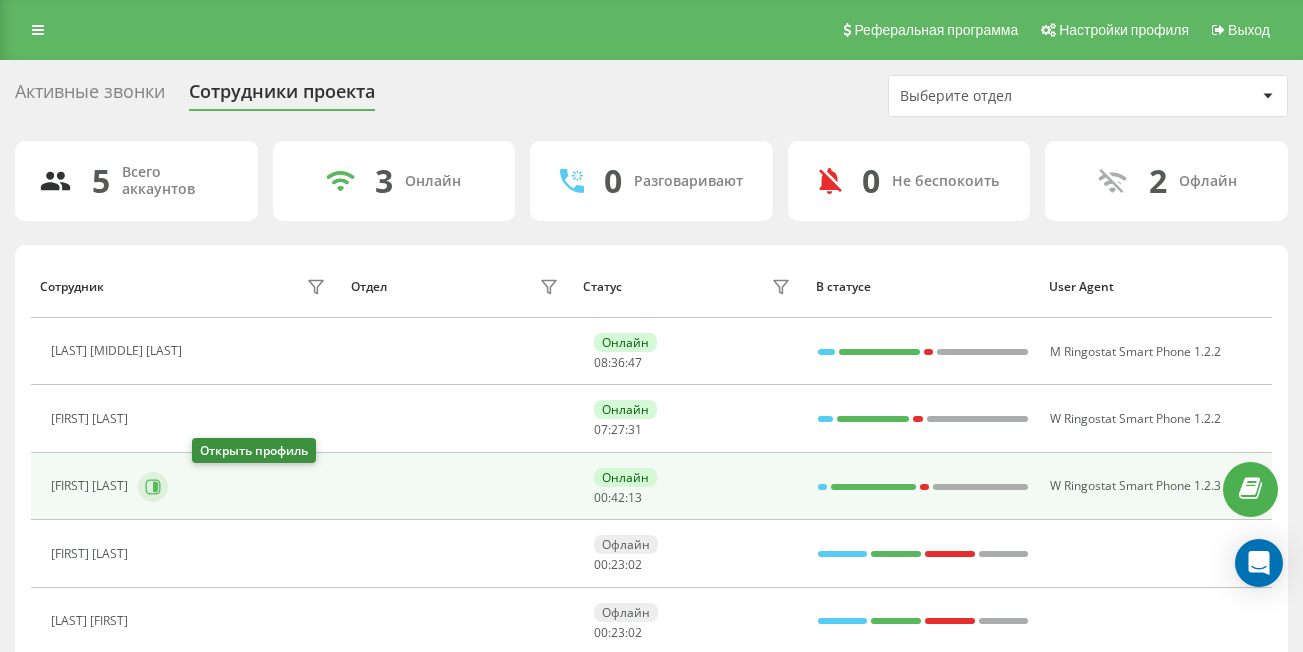 click 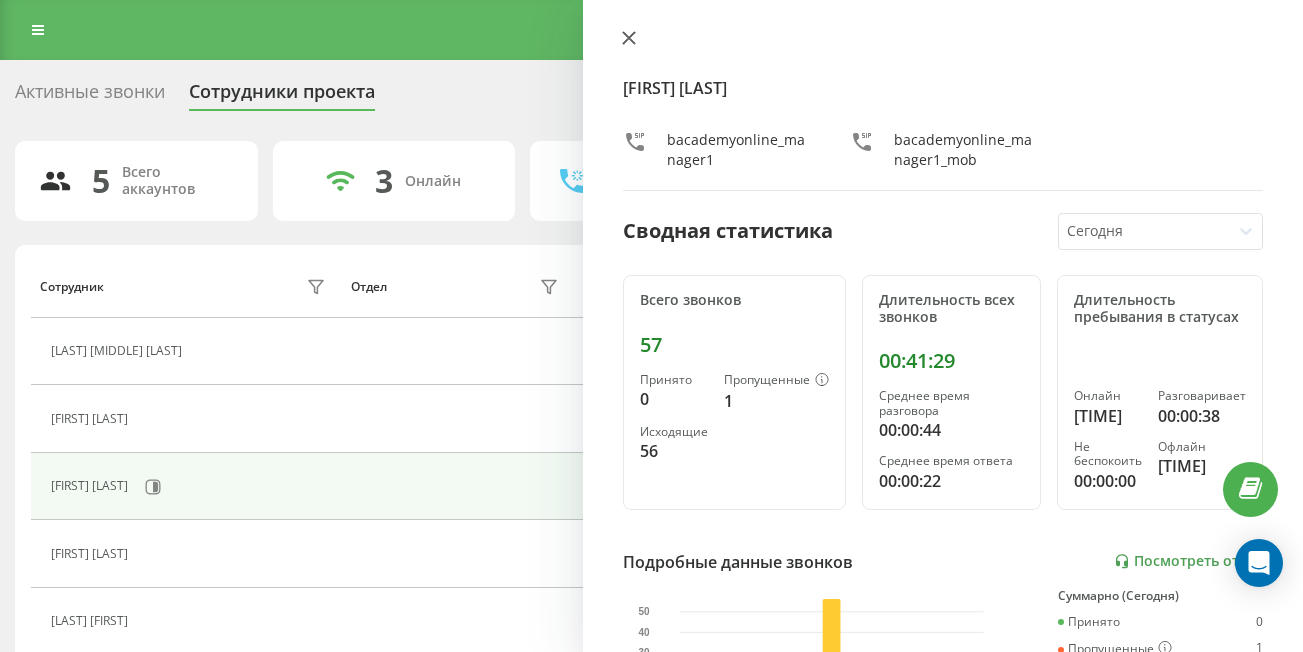 click 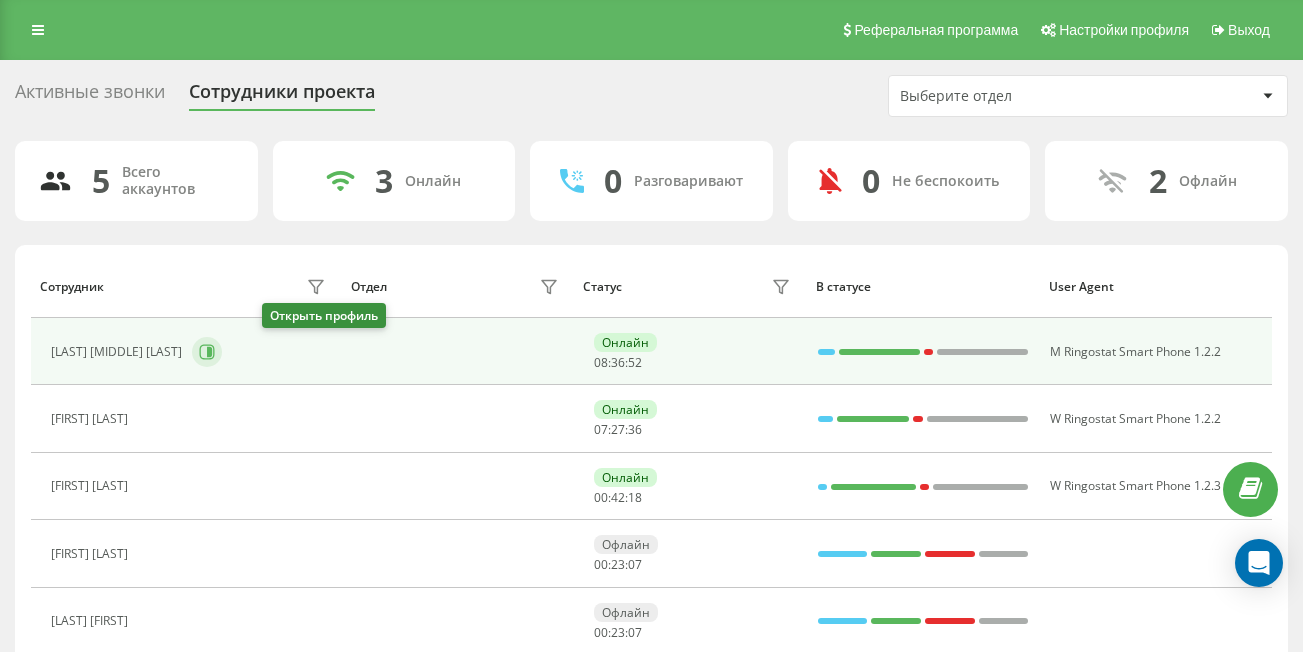 click 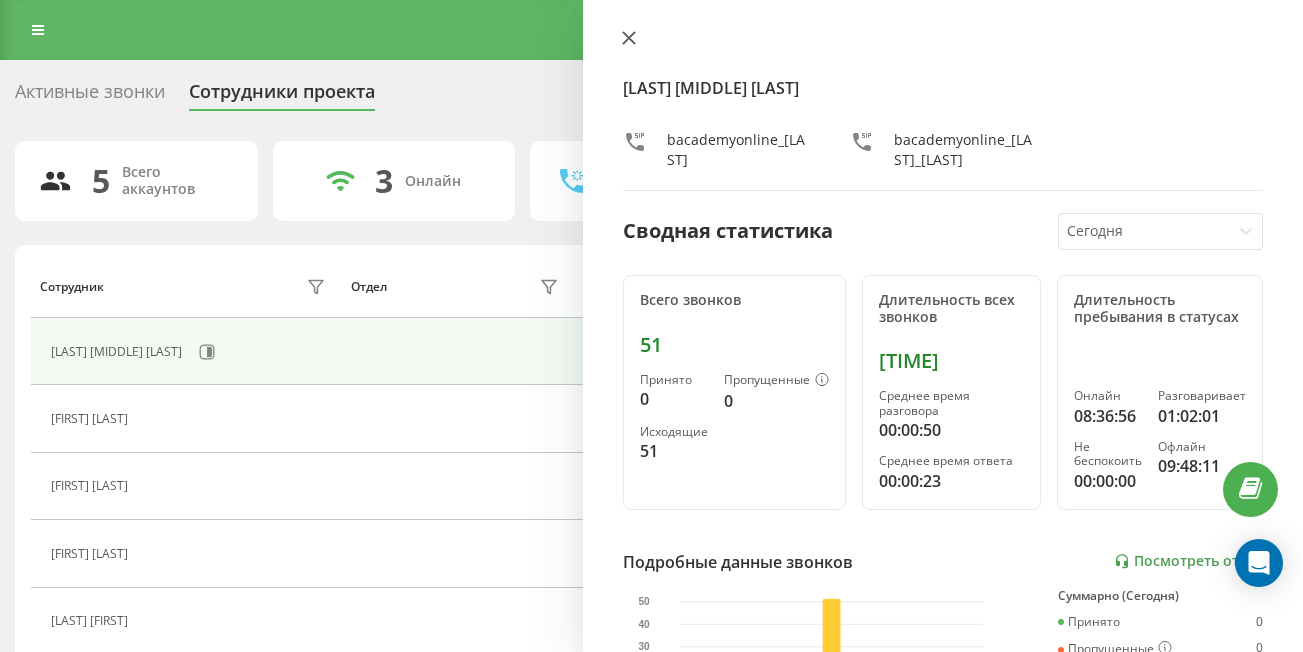 click 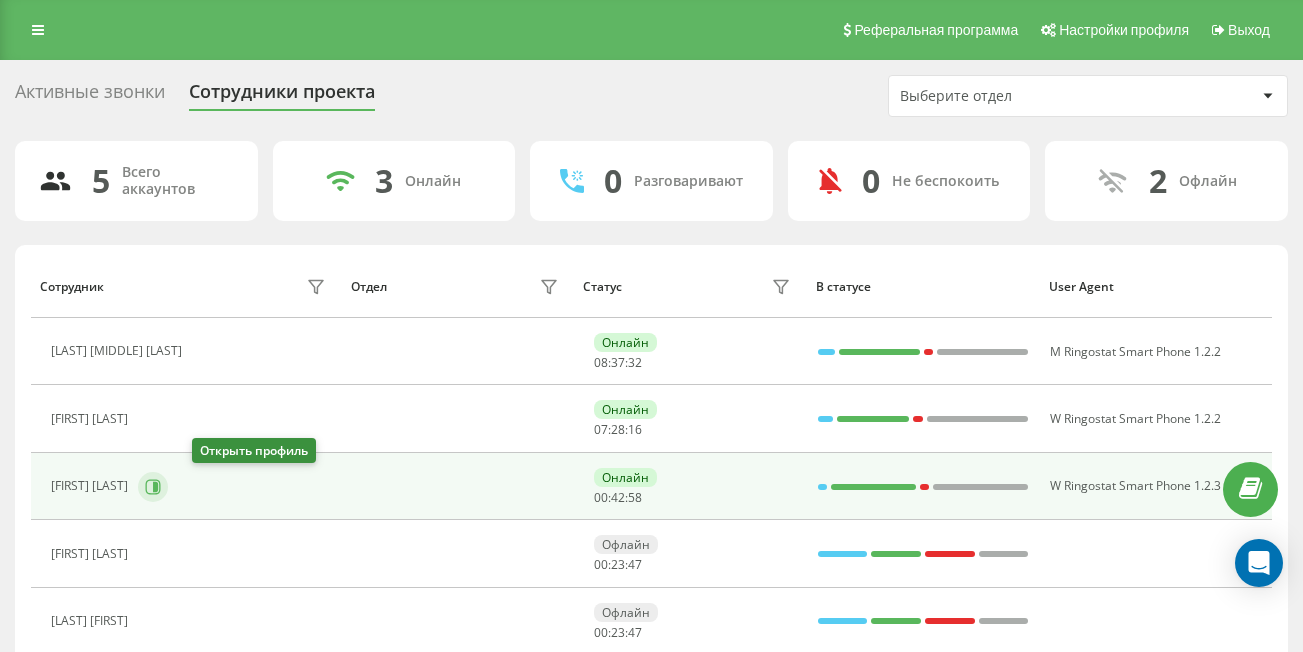 click 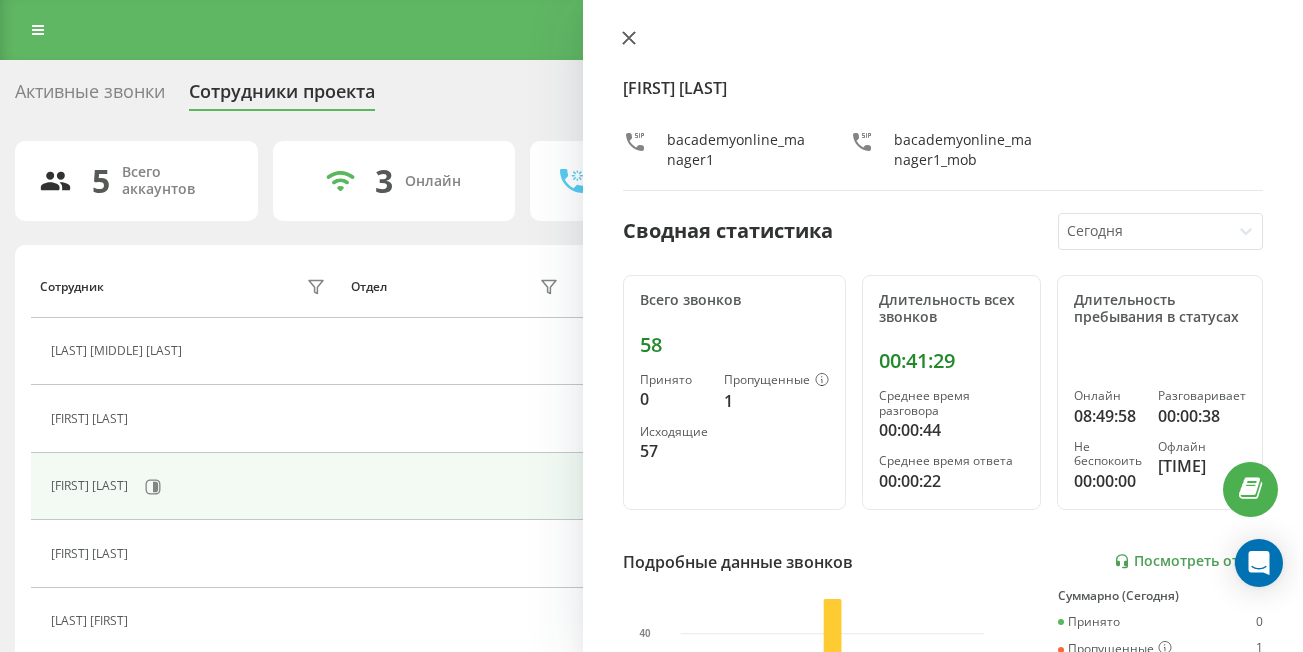 click 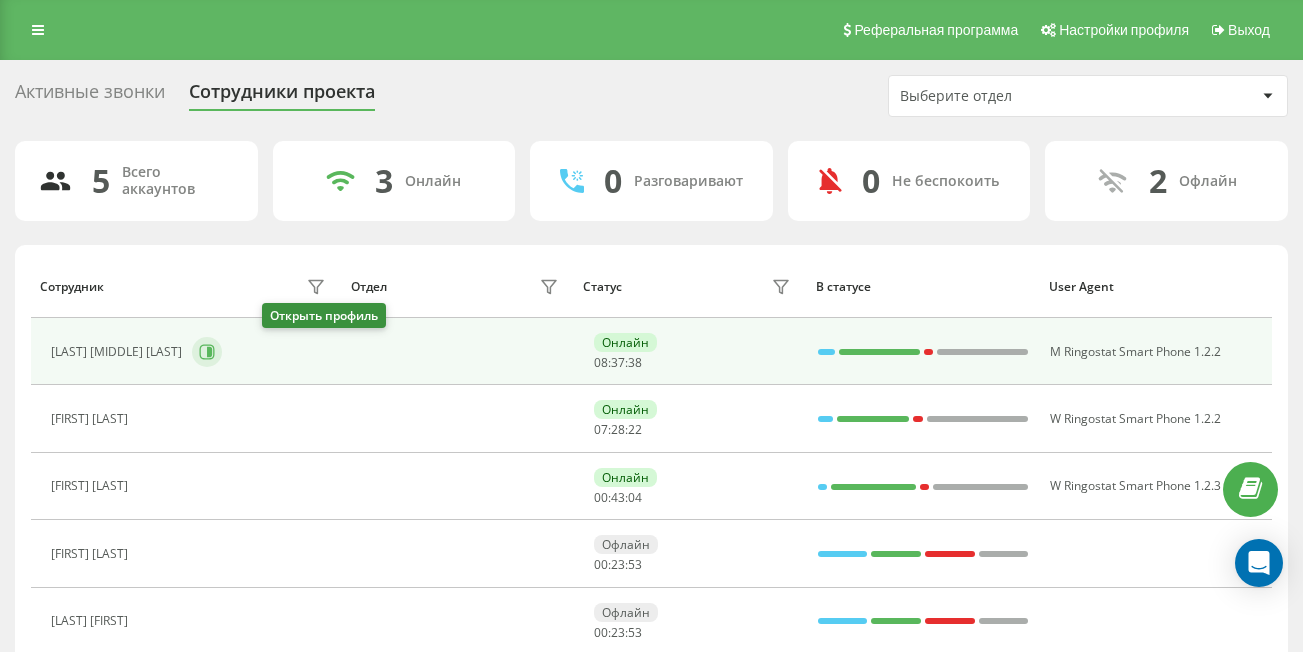 click 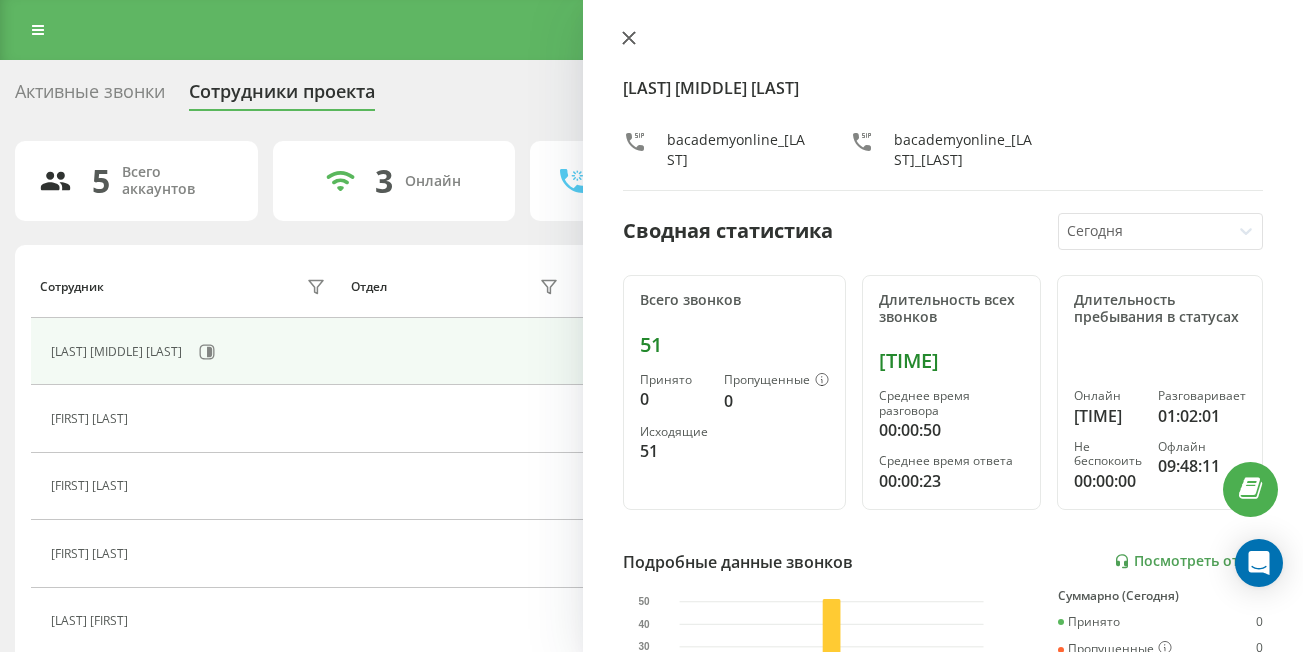 click 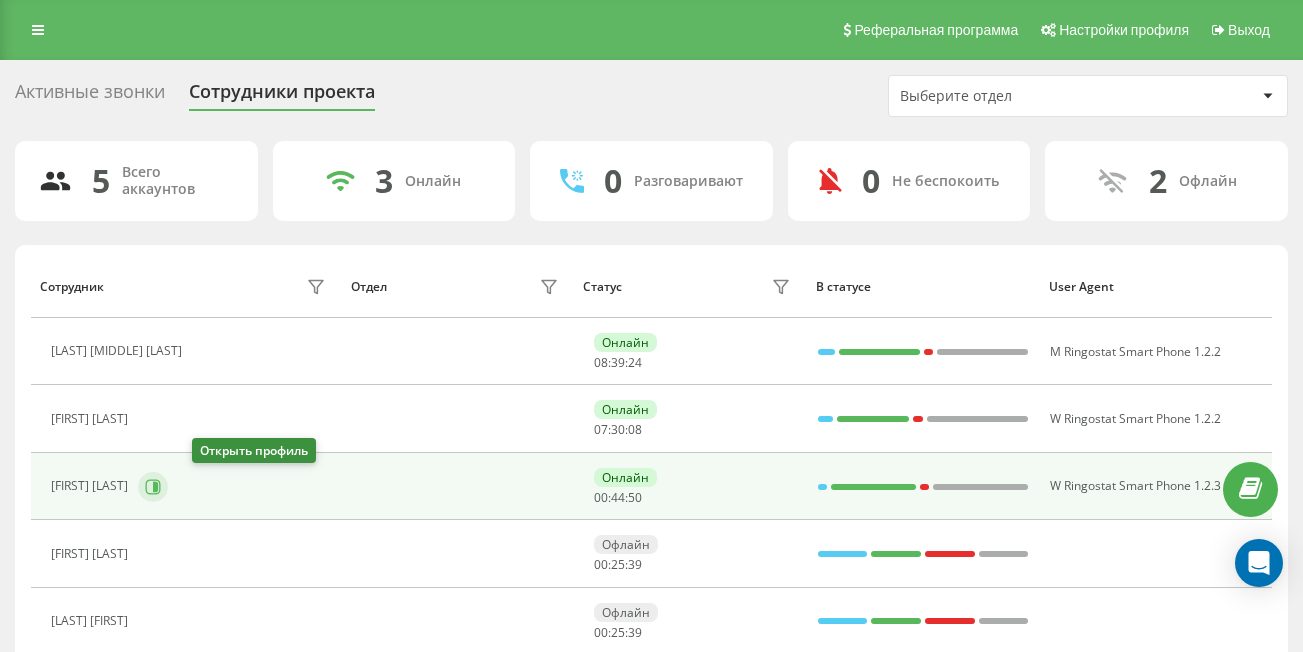 click 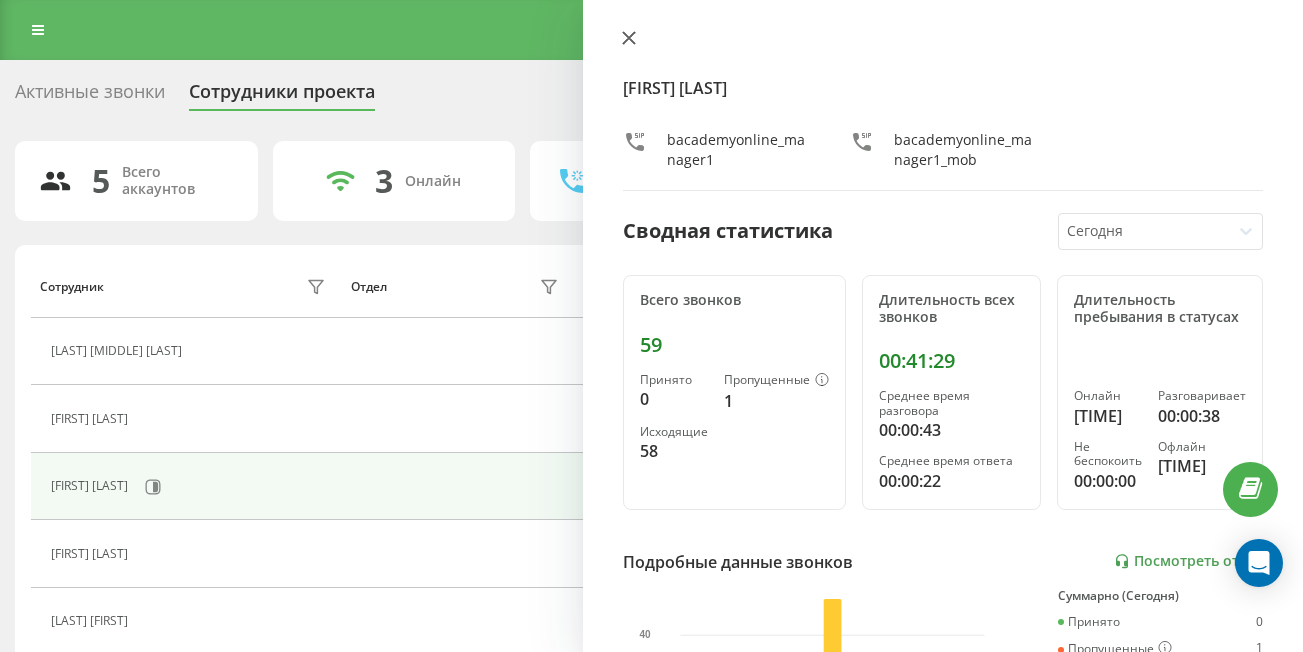 click at bounding box center (629, 39) 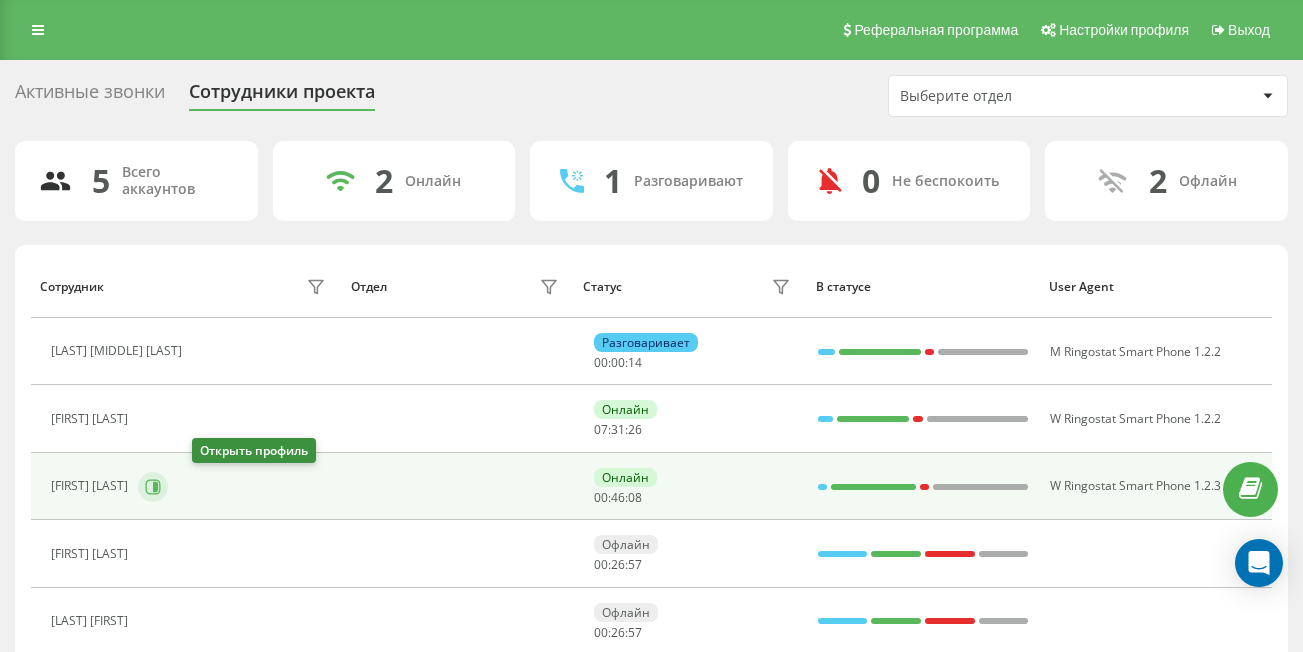 click 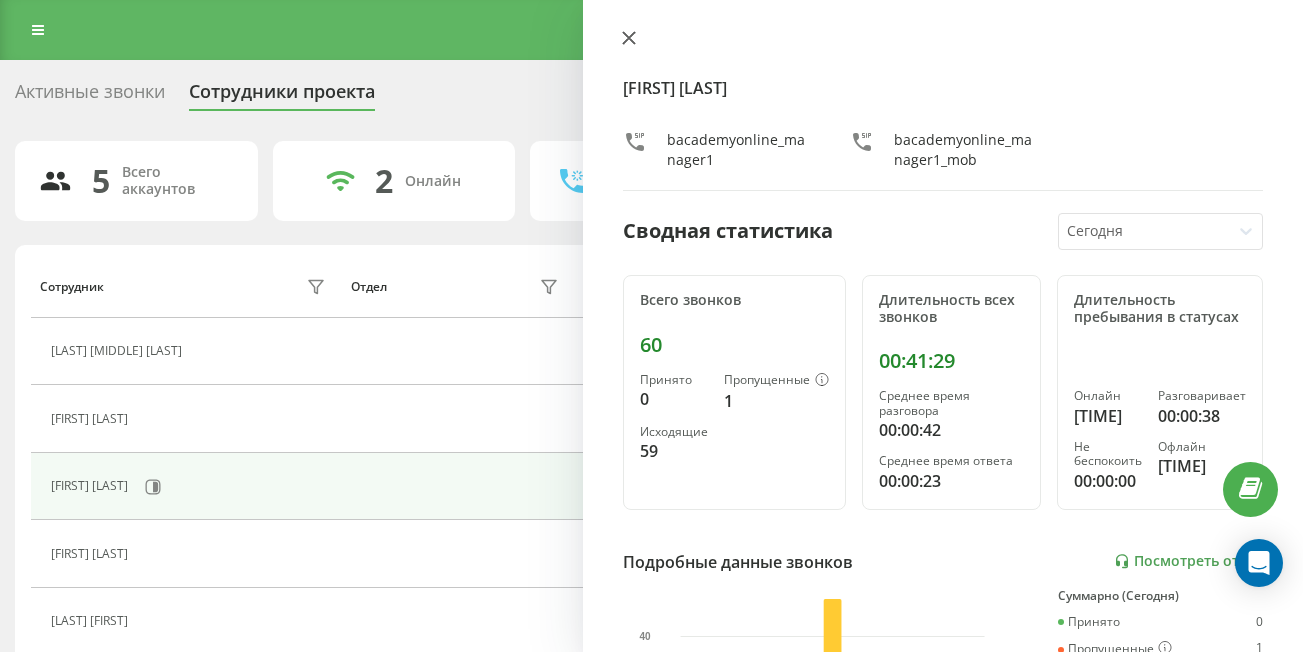 click 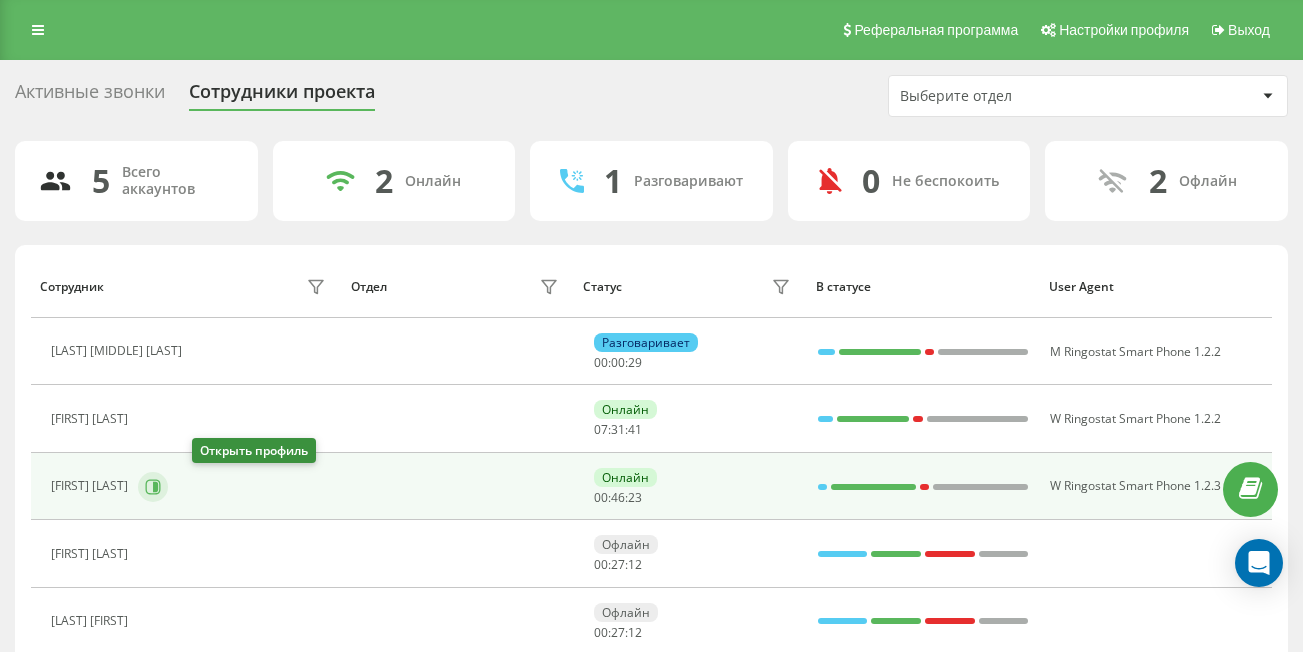 click 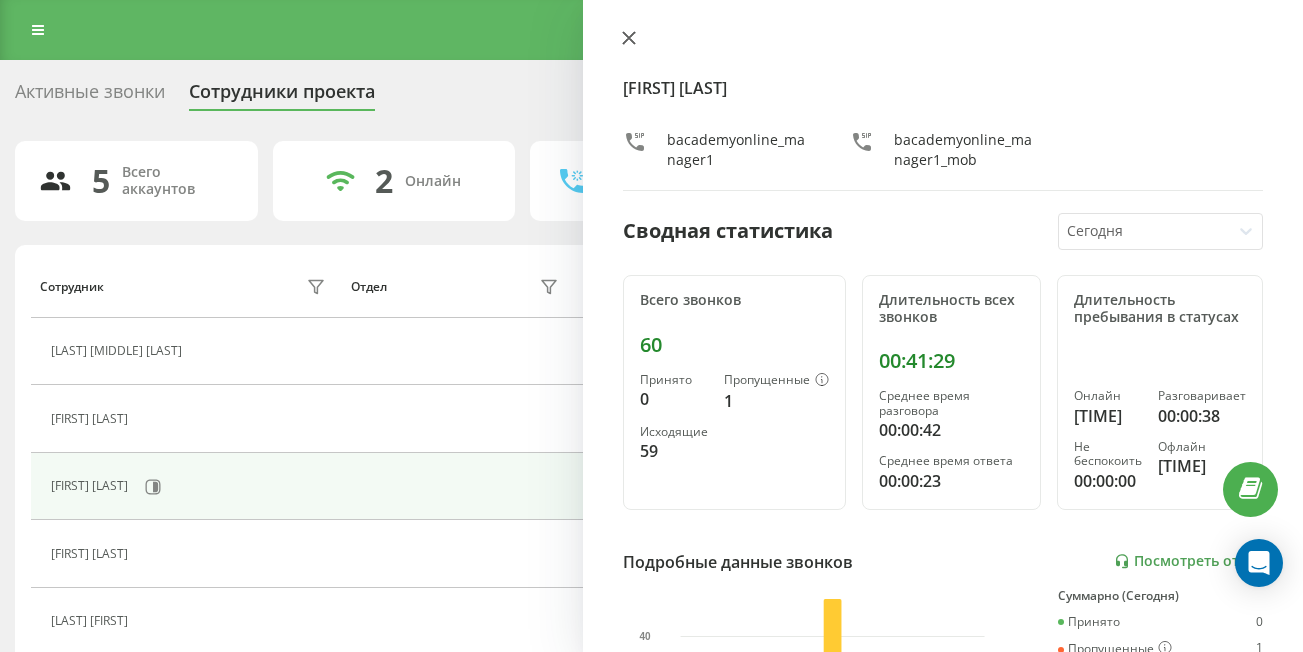 click 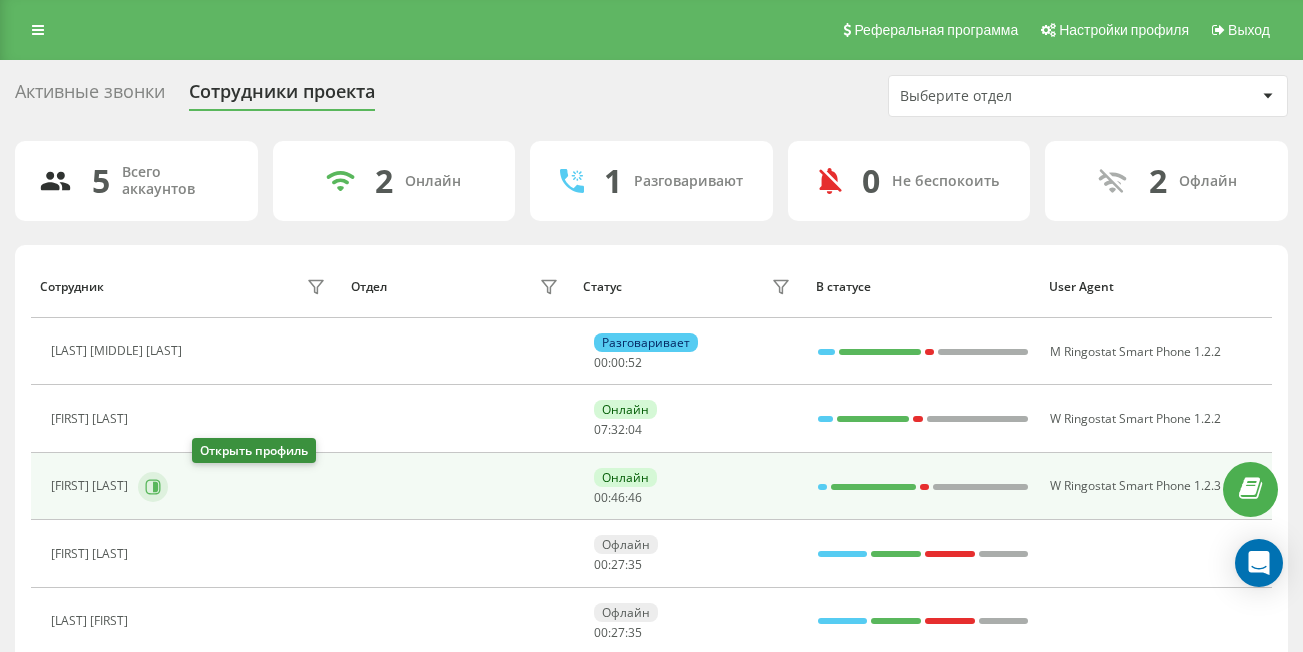 click 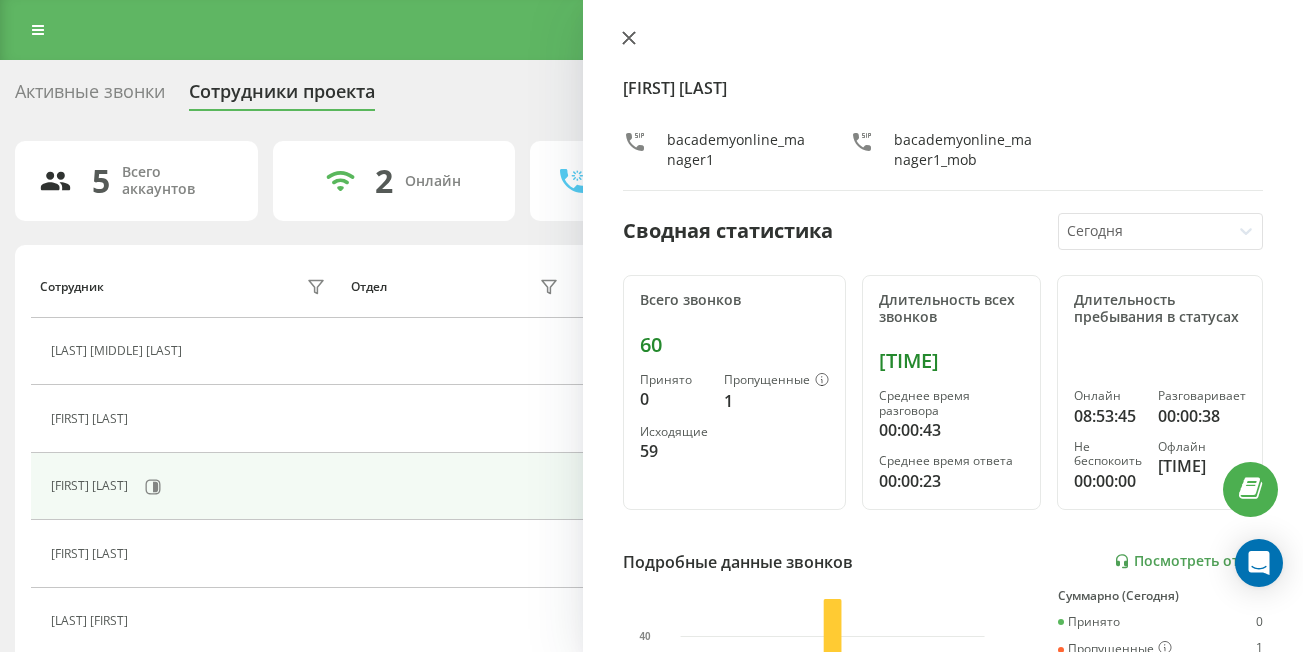 click 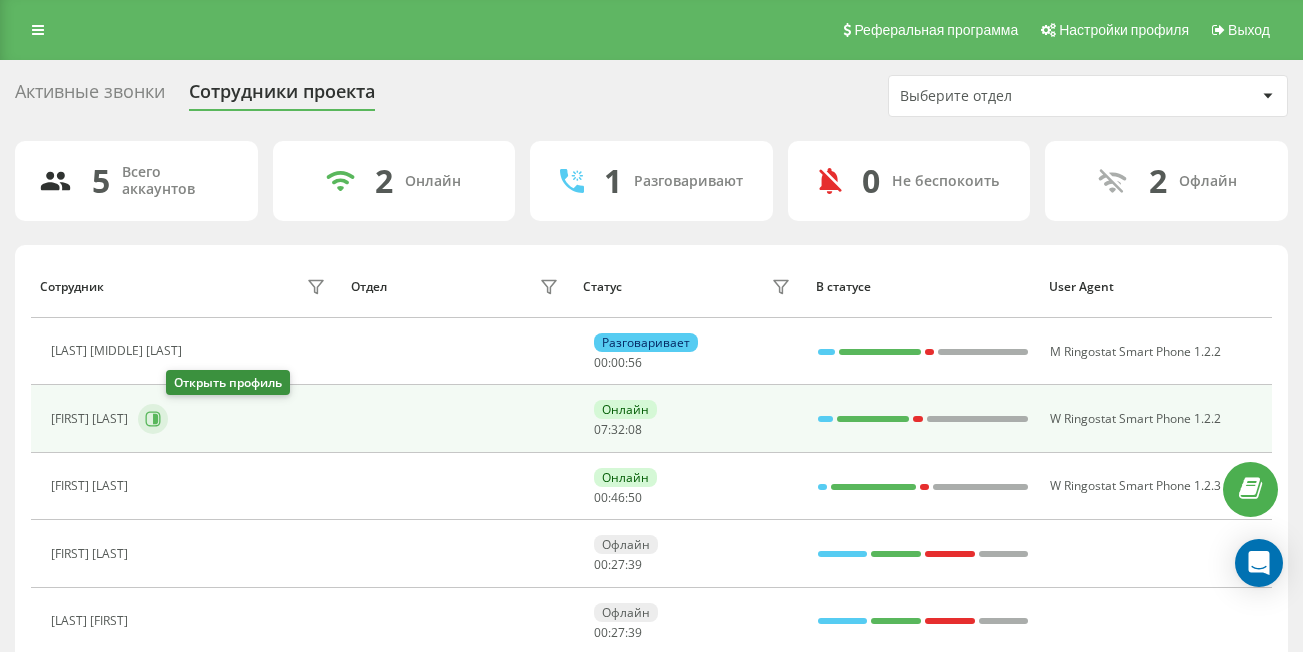 click 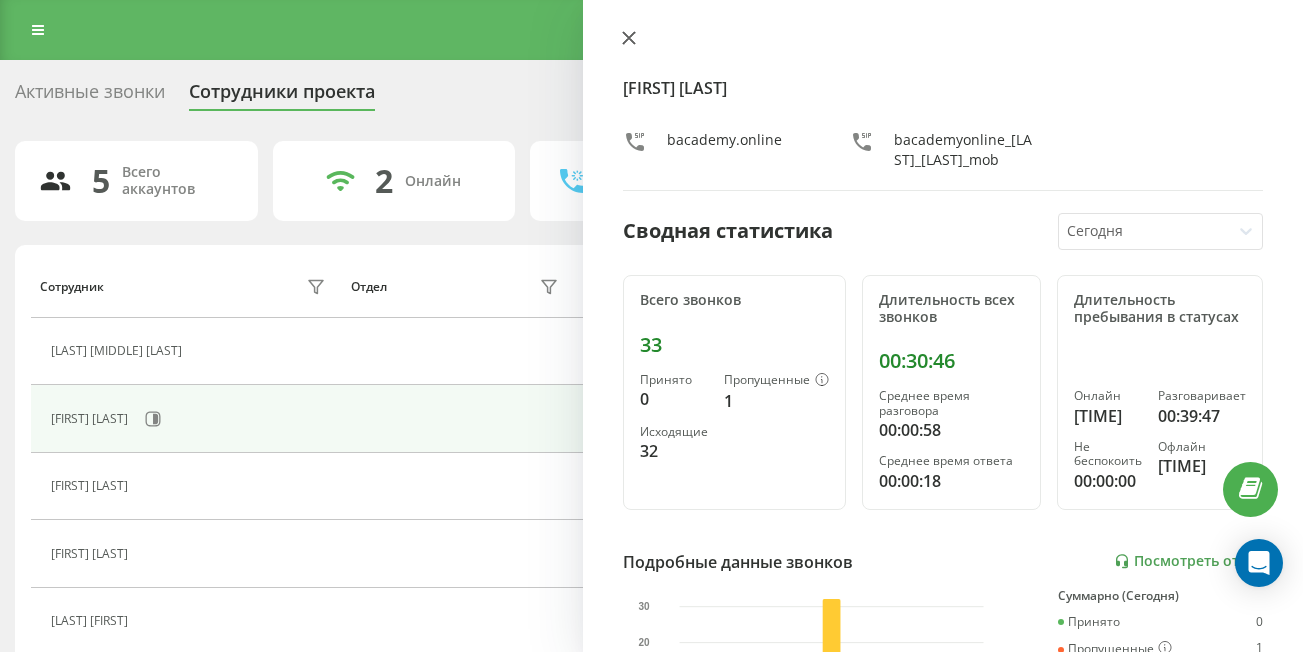 click 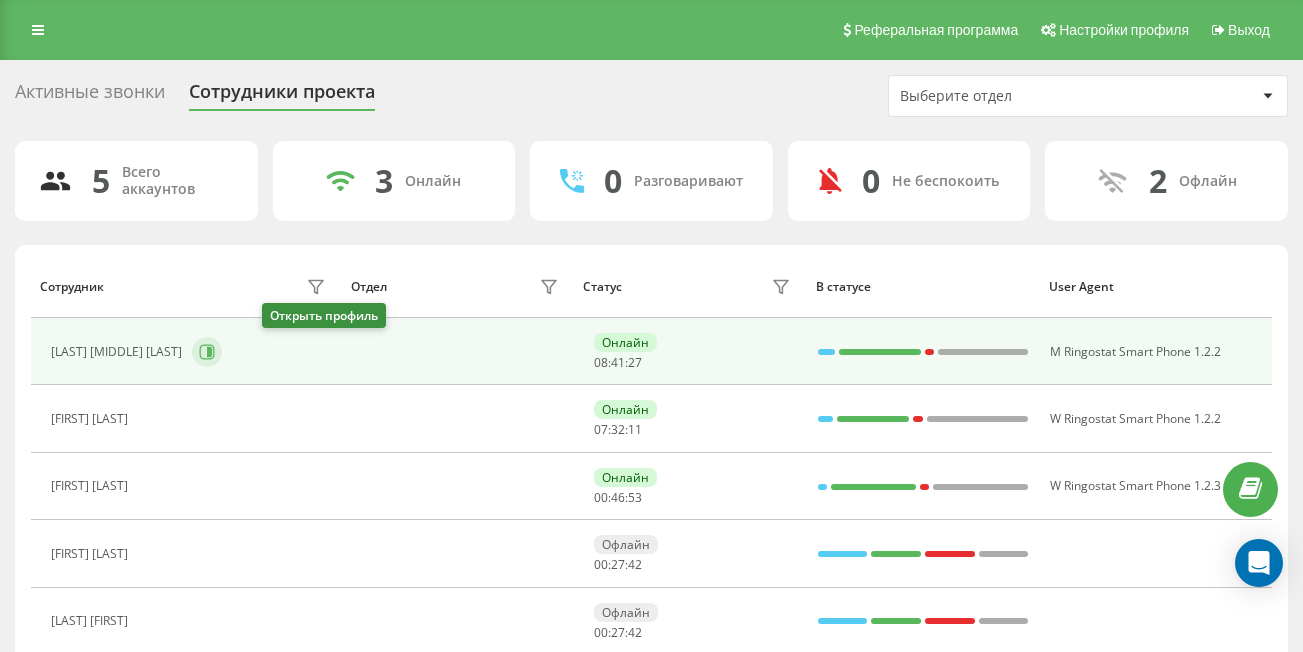 click 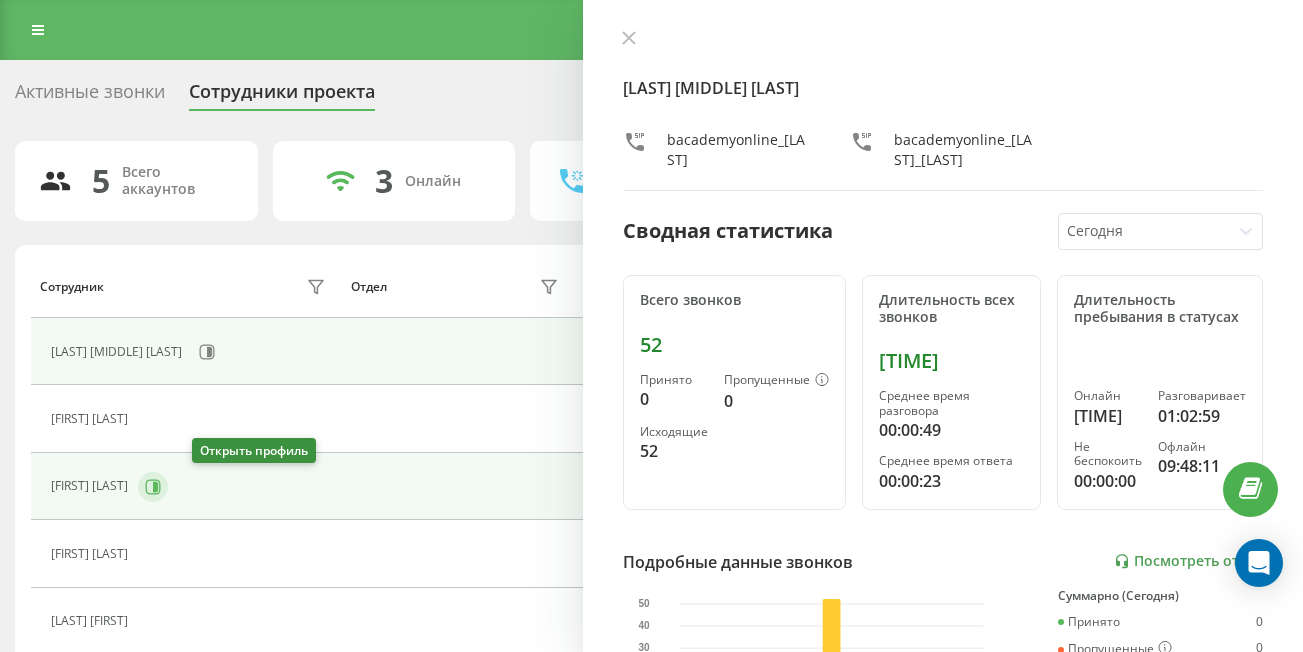 click 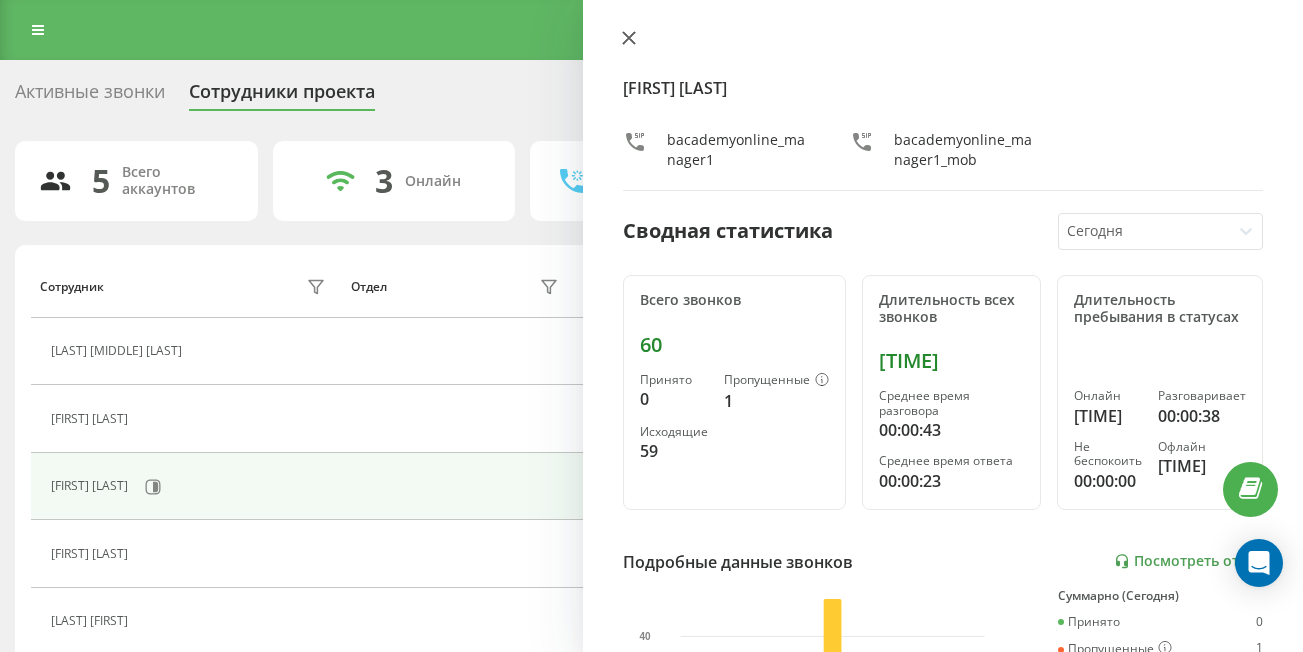 click at bounding box center [629, 39] 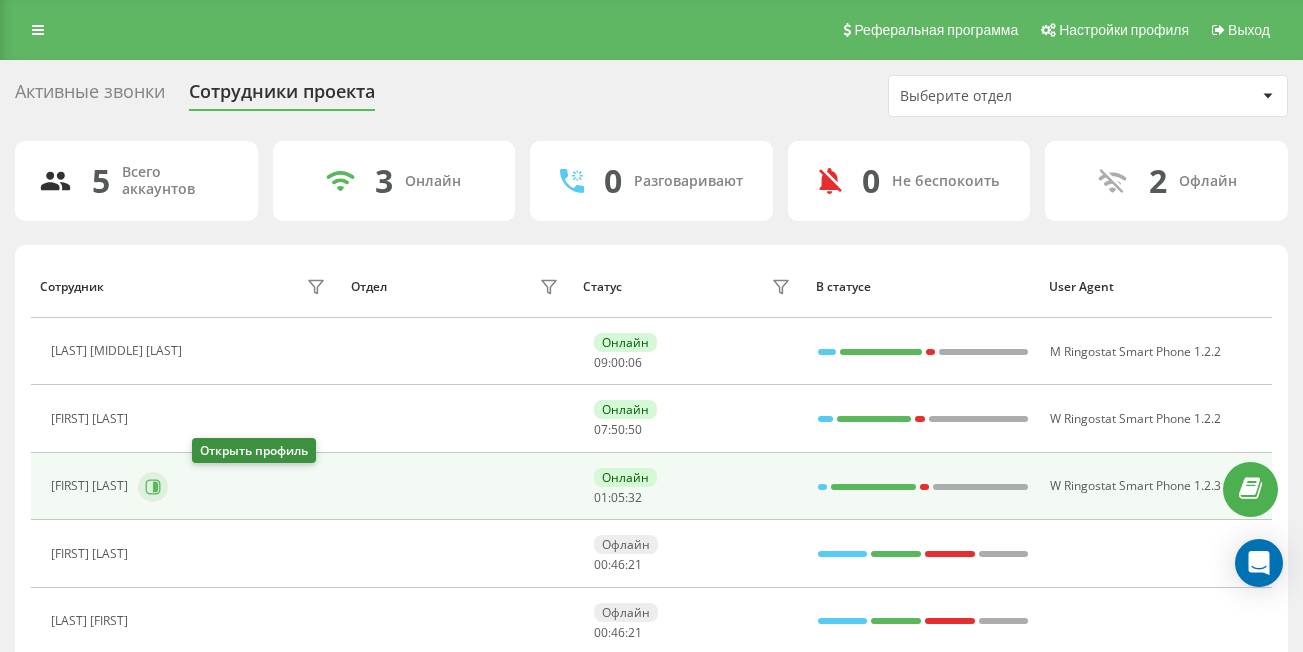 click 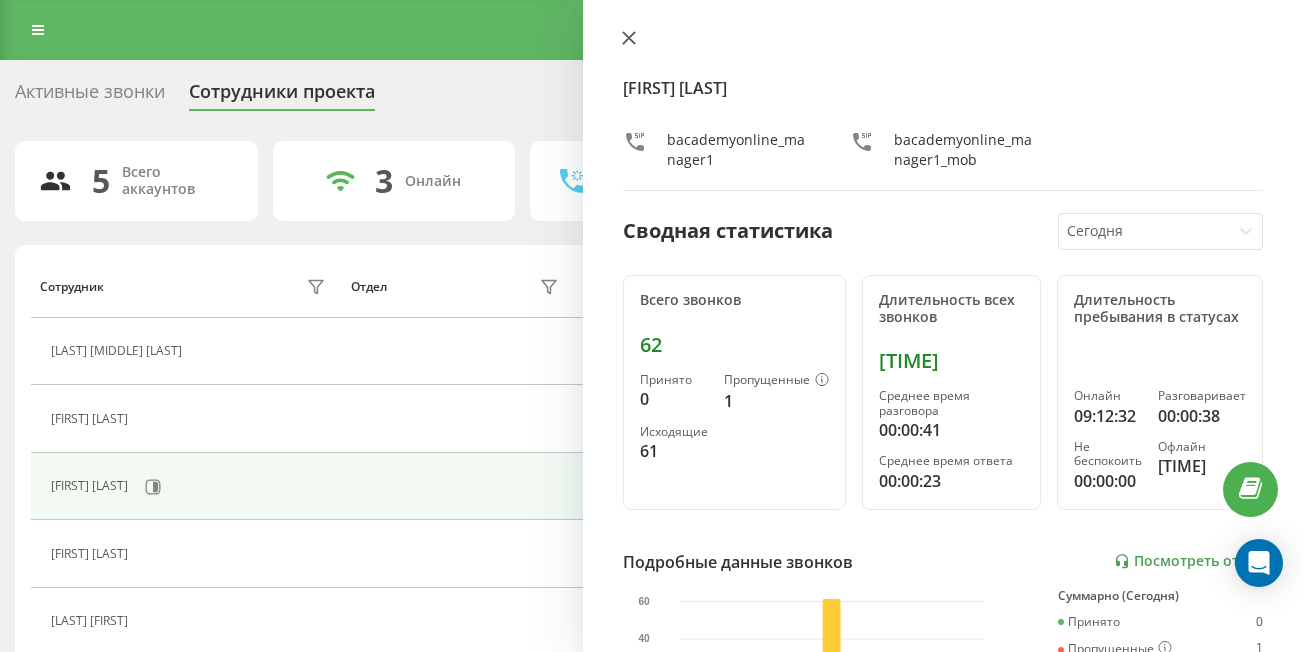 click 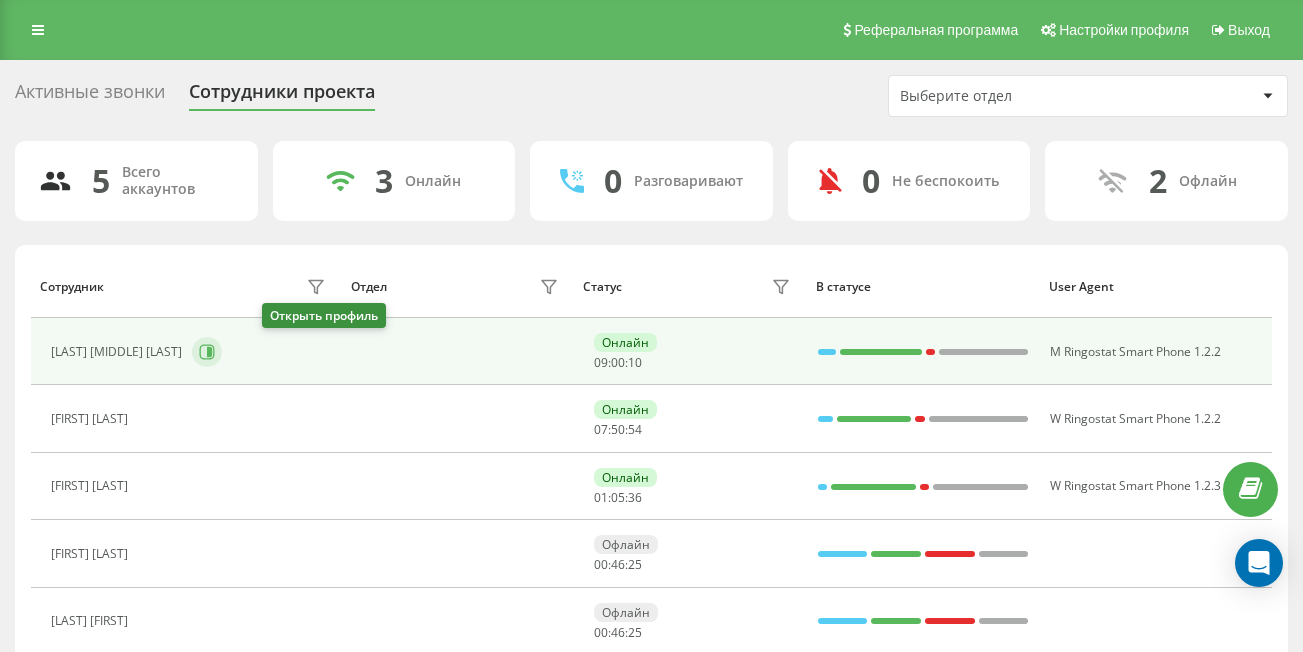click 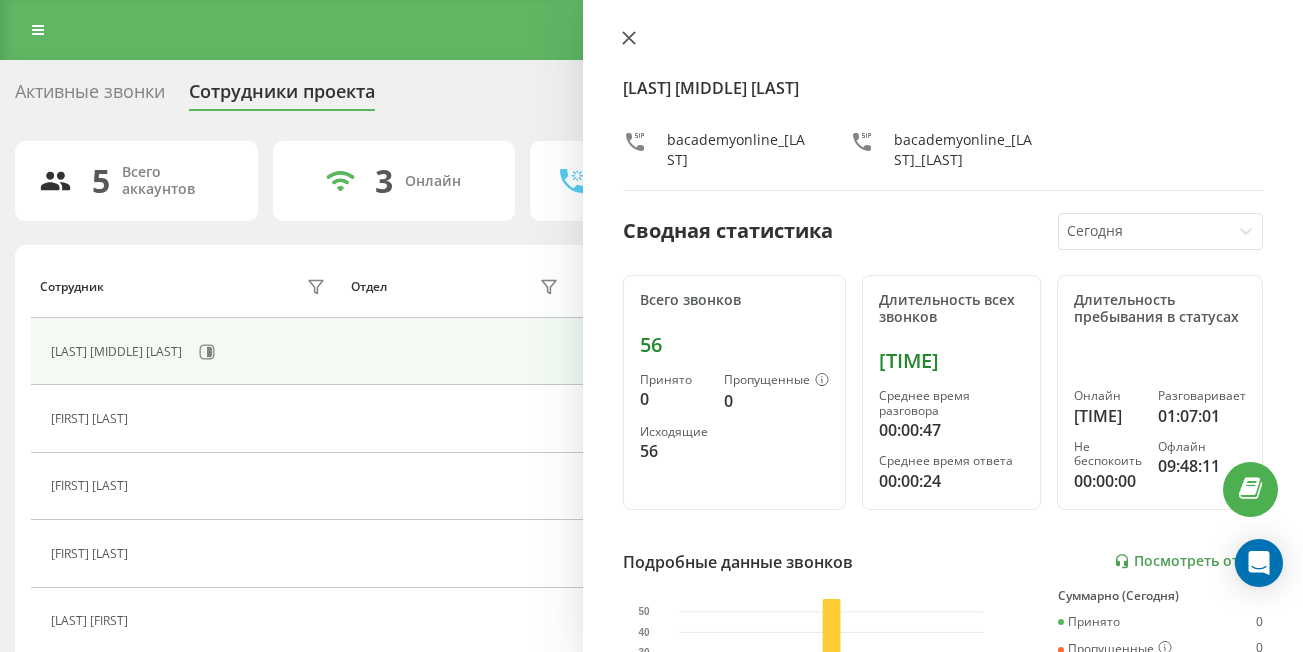 click 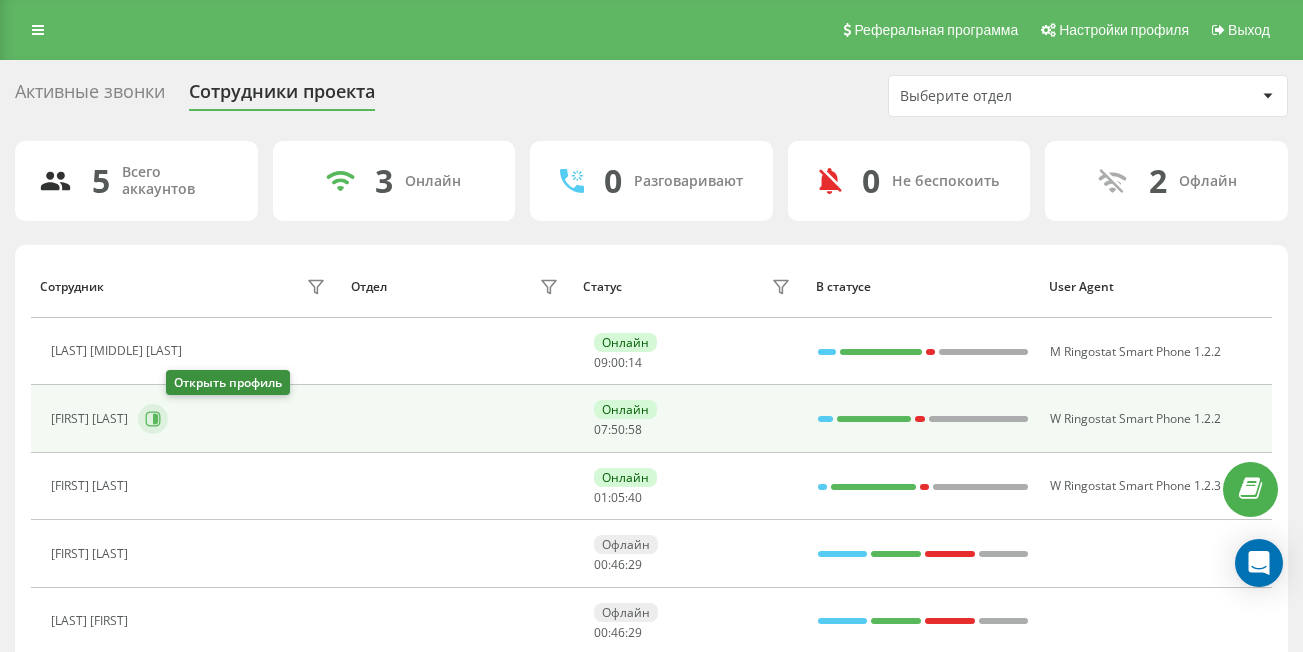 click 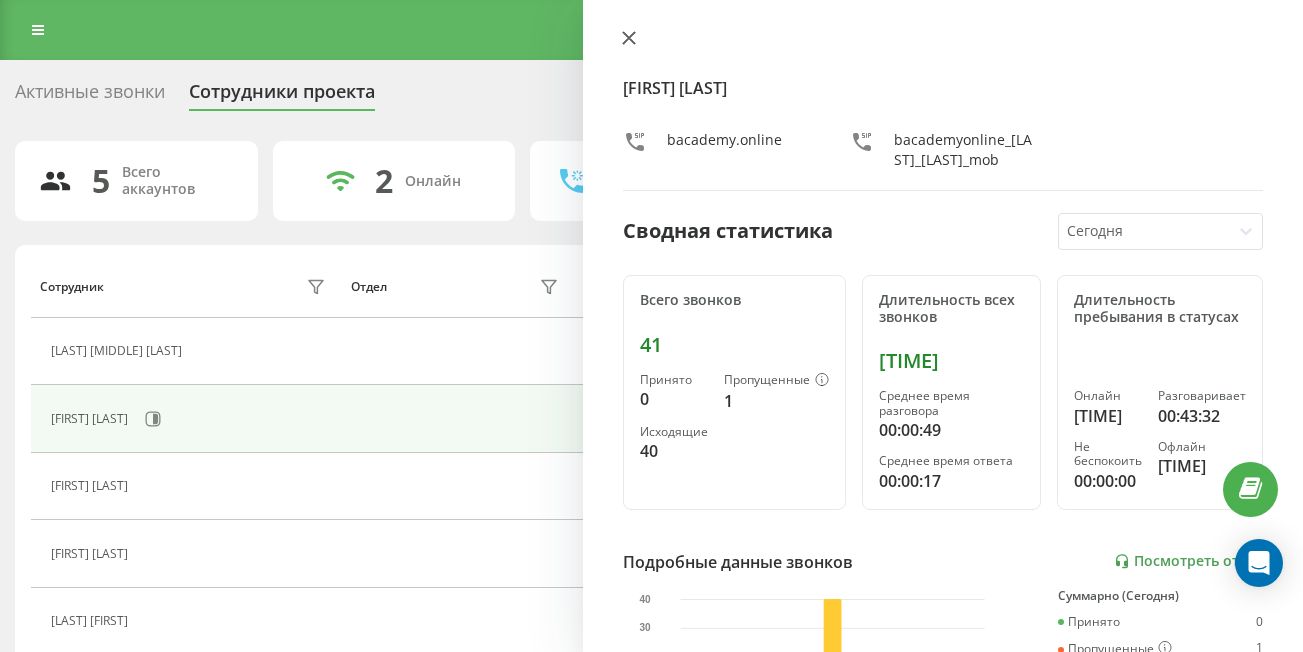 click 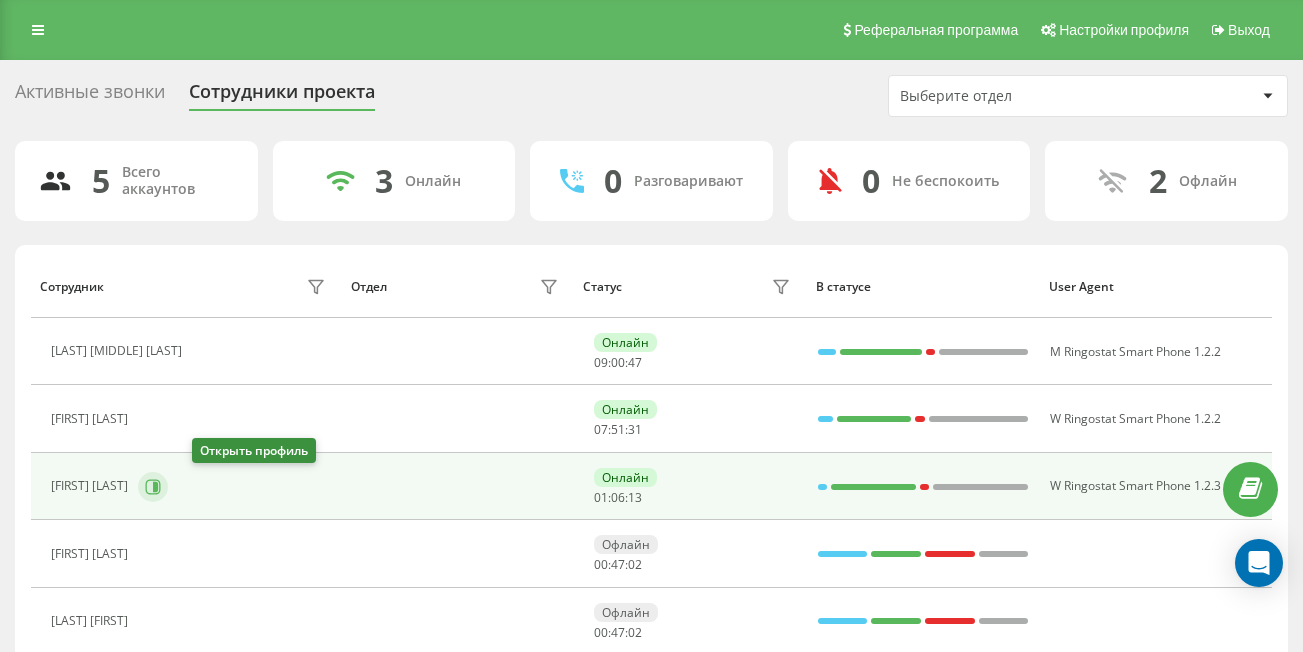 click 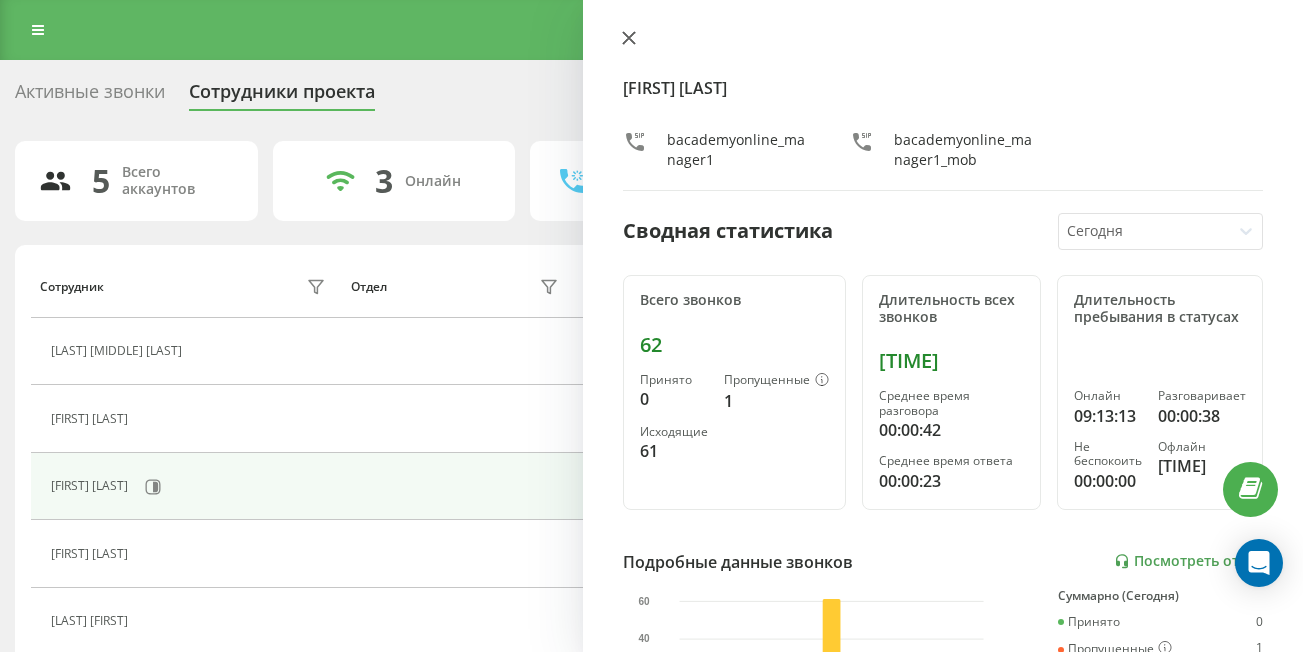 click 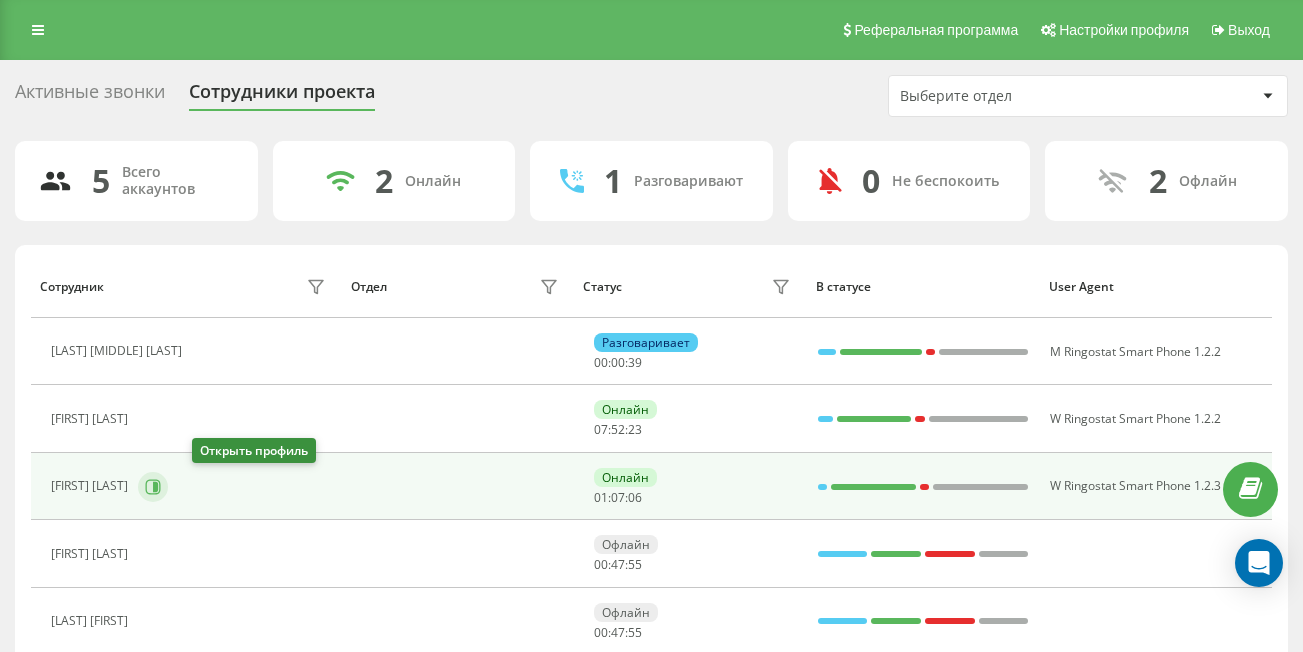click 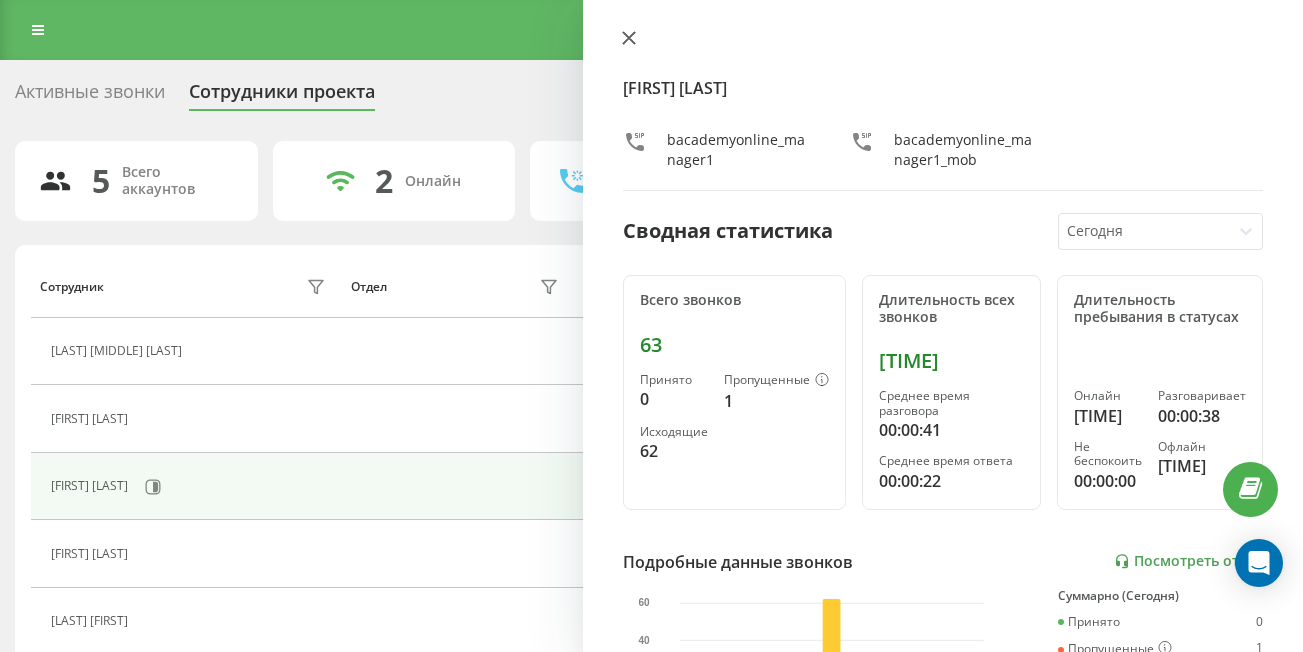 click 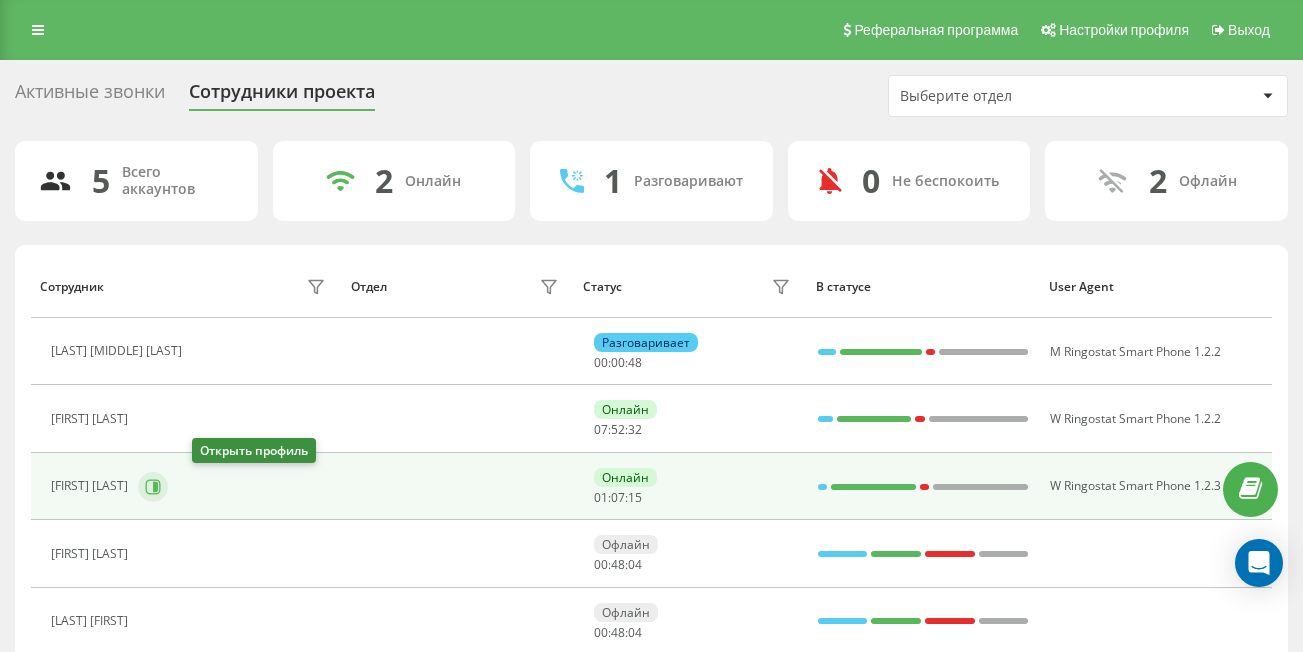 click at bounding box center [153, 487] 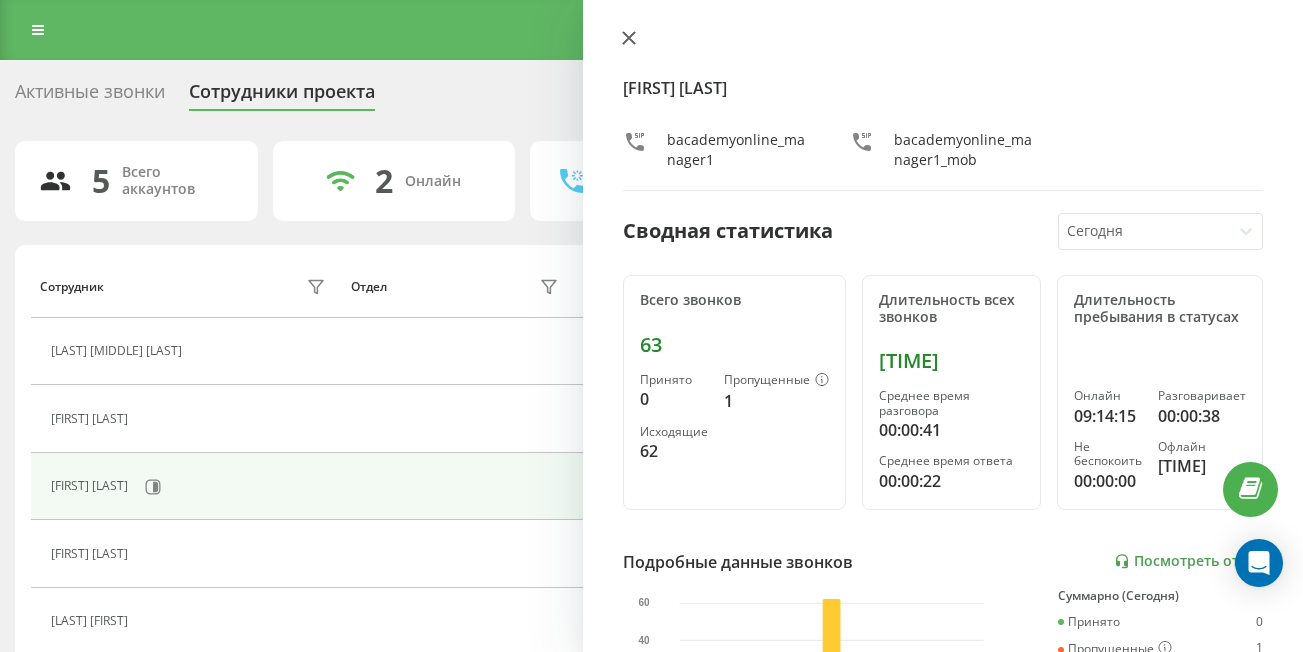 click 